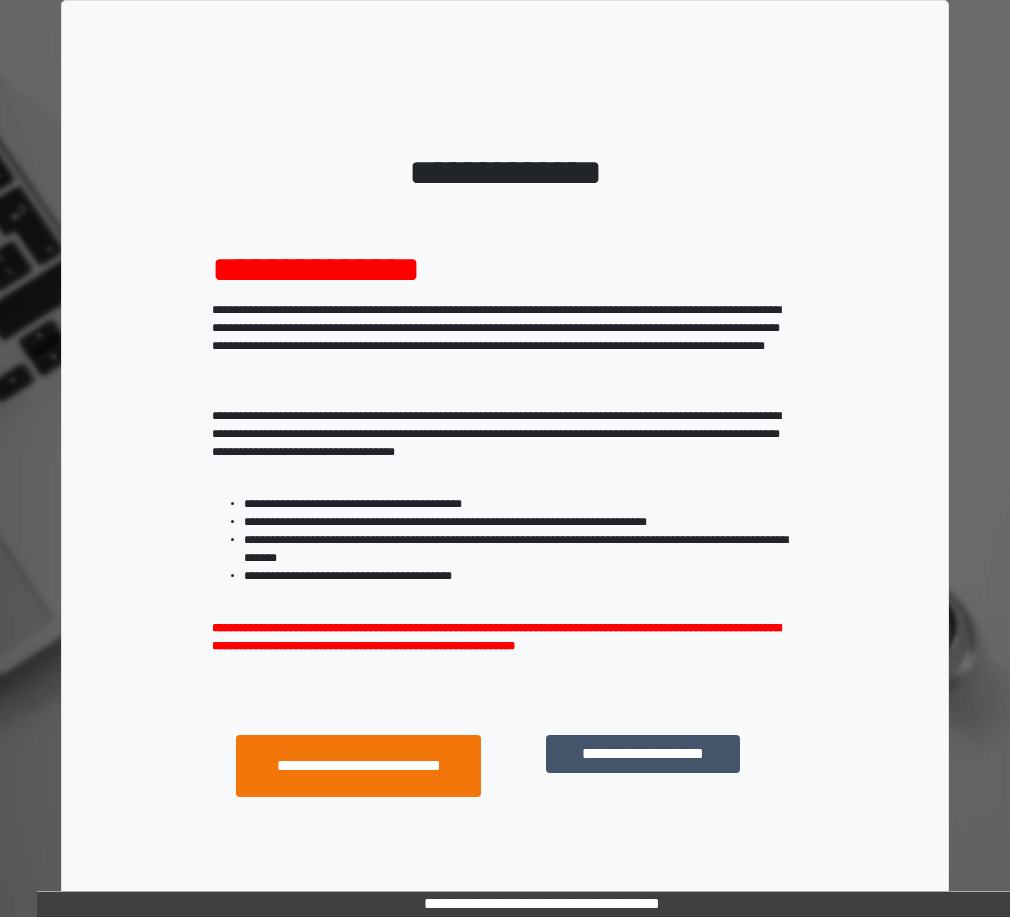 scroll, scrollTop: 0, scrollLeft: 0, axis: both 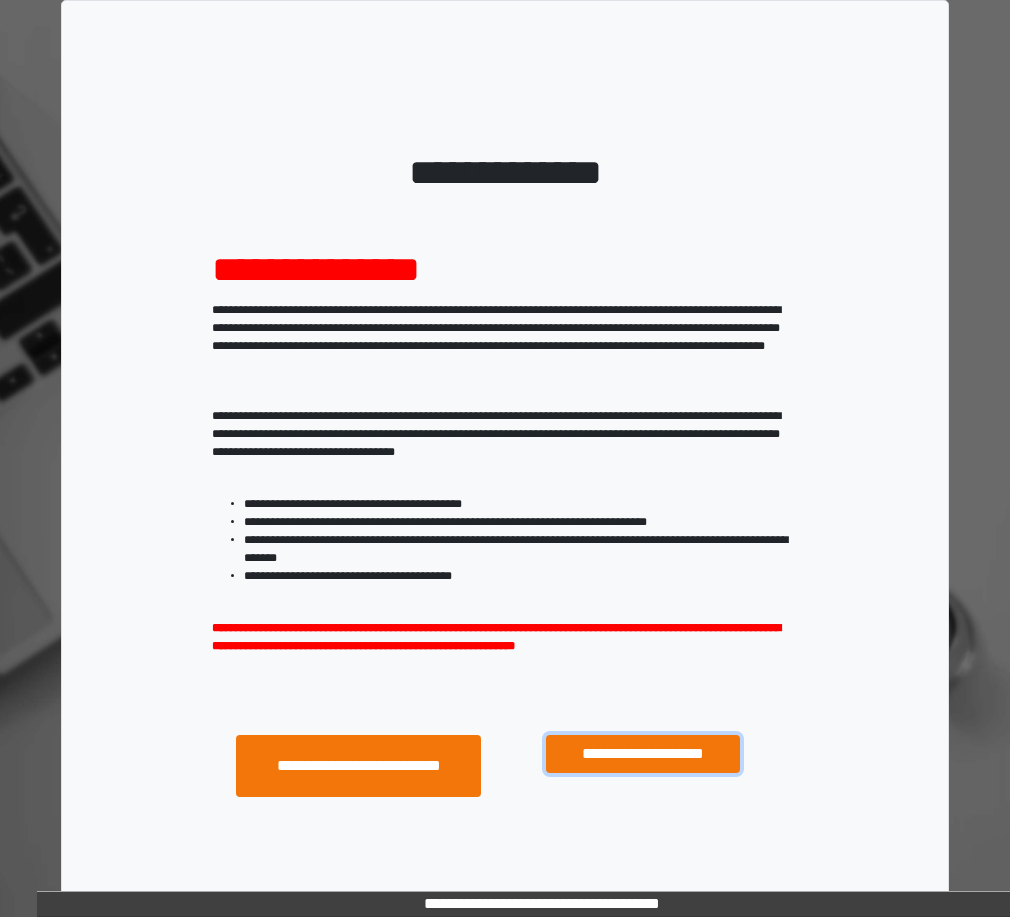 click on "**********" at bounding box center [643, 754] 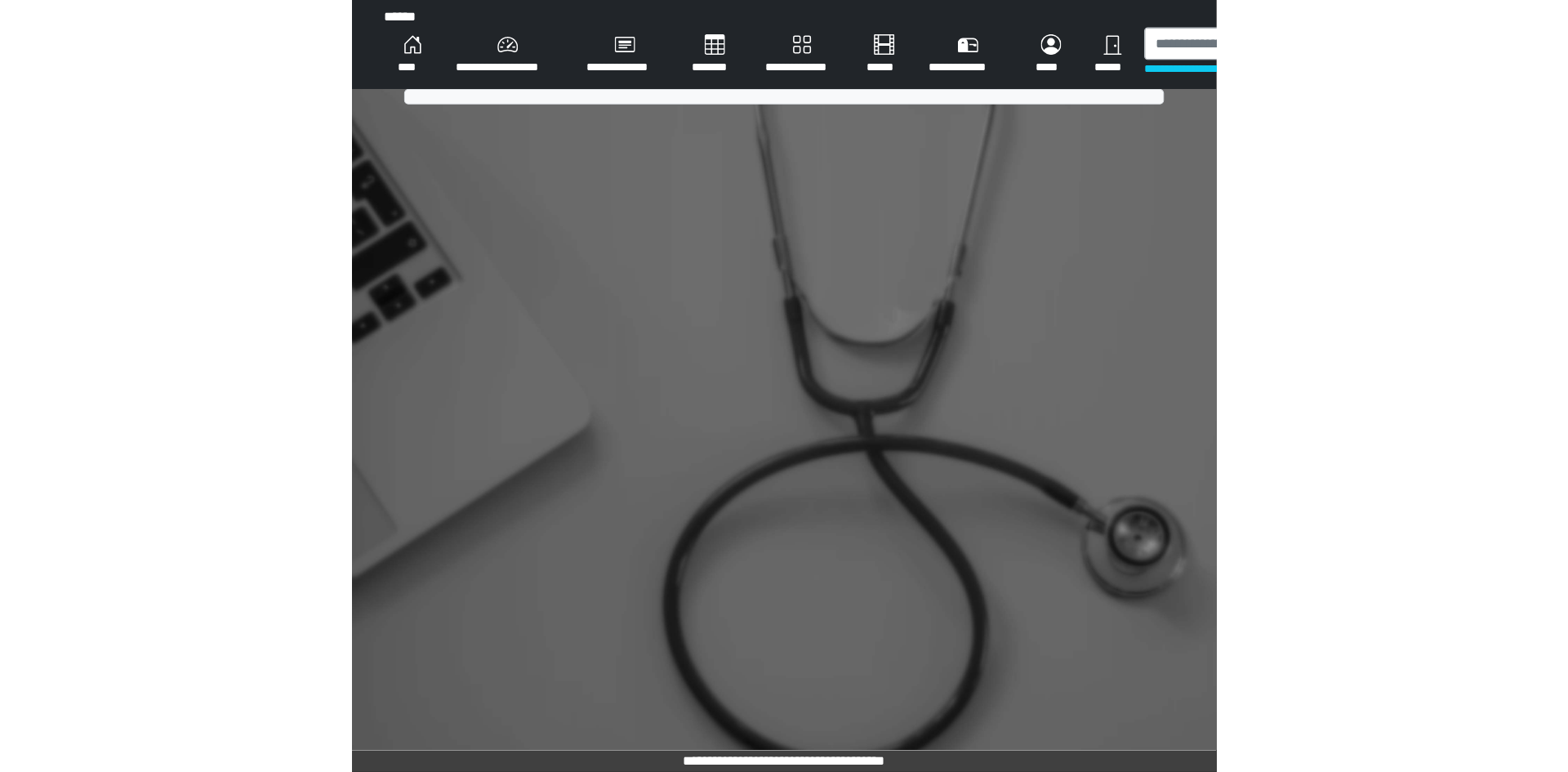 scroll, scrollTop: 0, scrollLeft: 0, axis: both 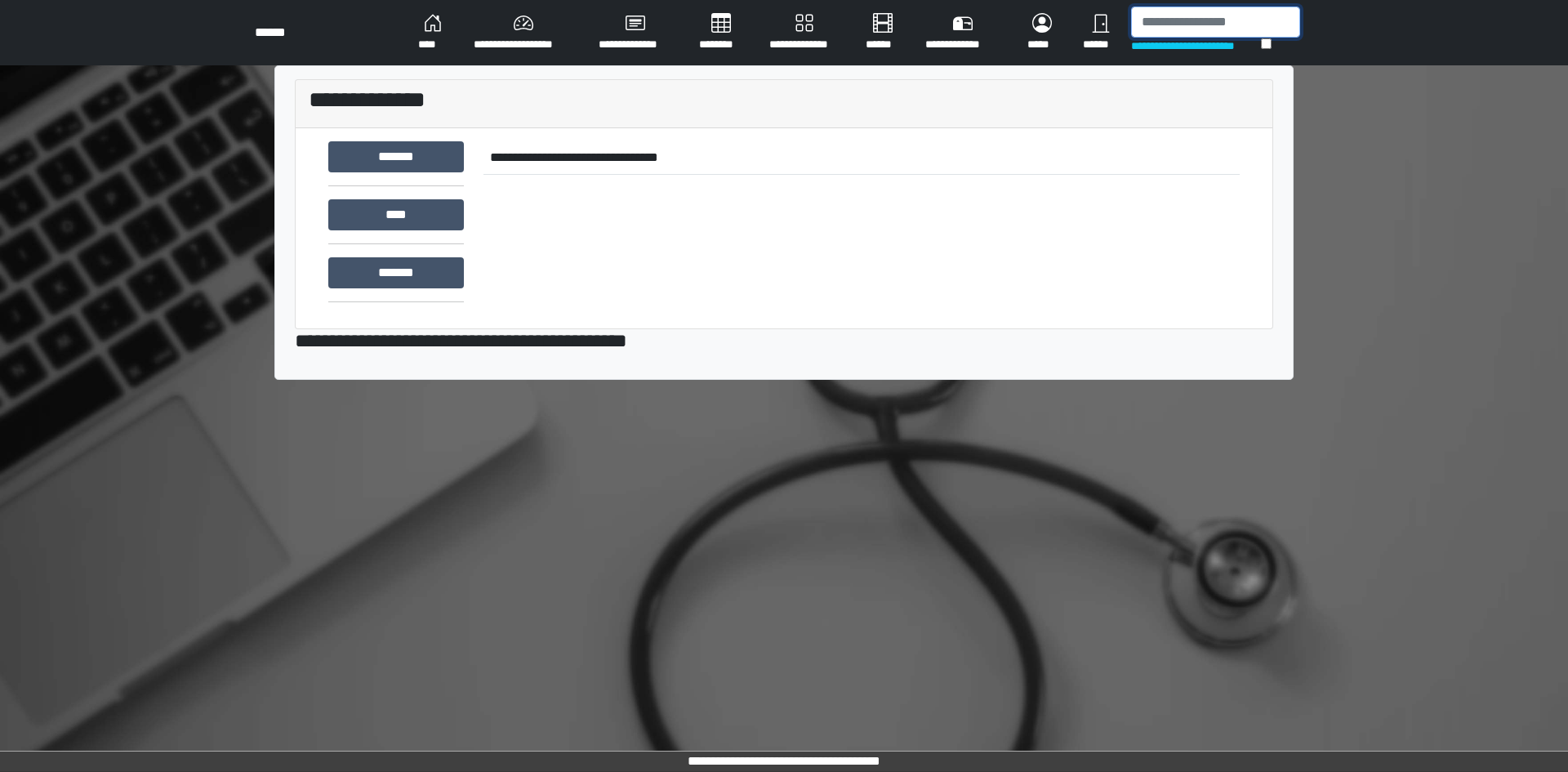 click at bounding box center (1215, 22) 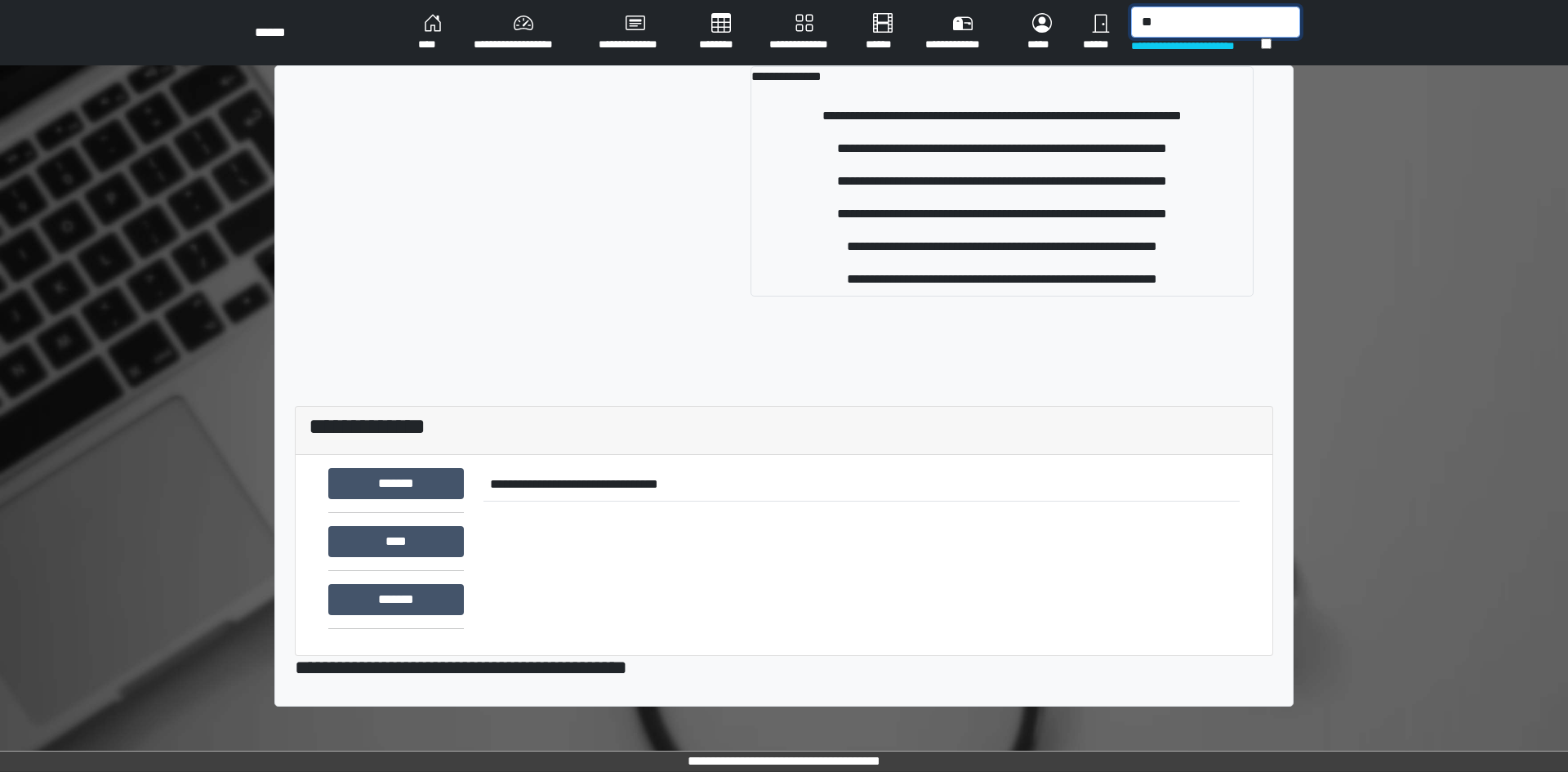 type on "*" 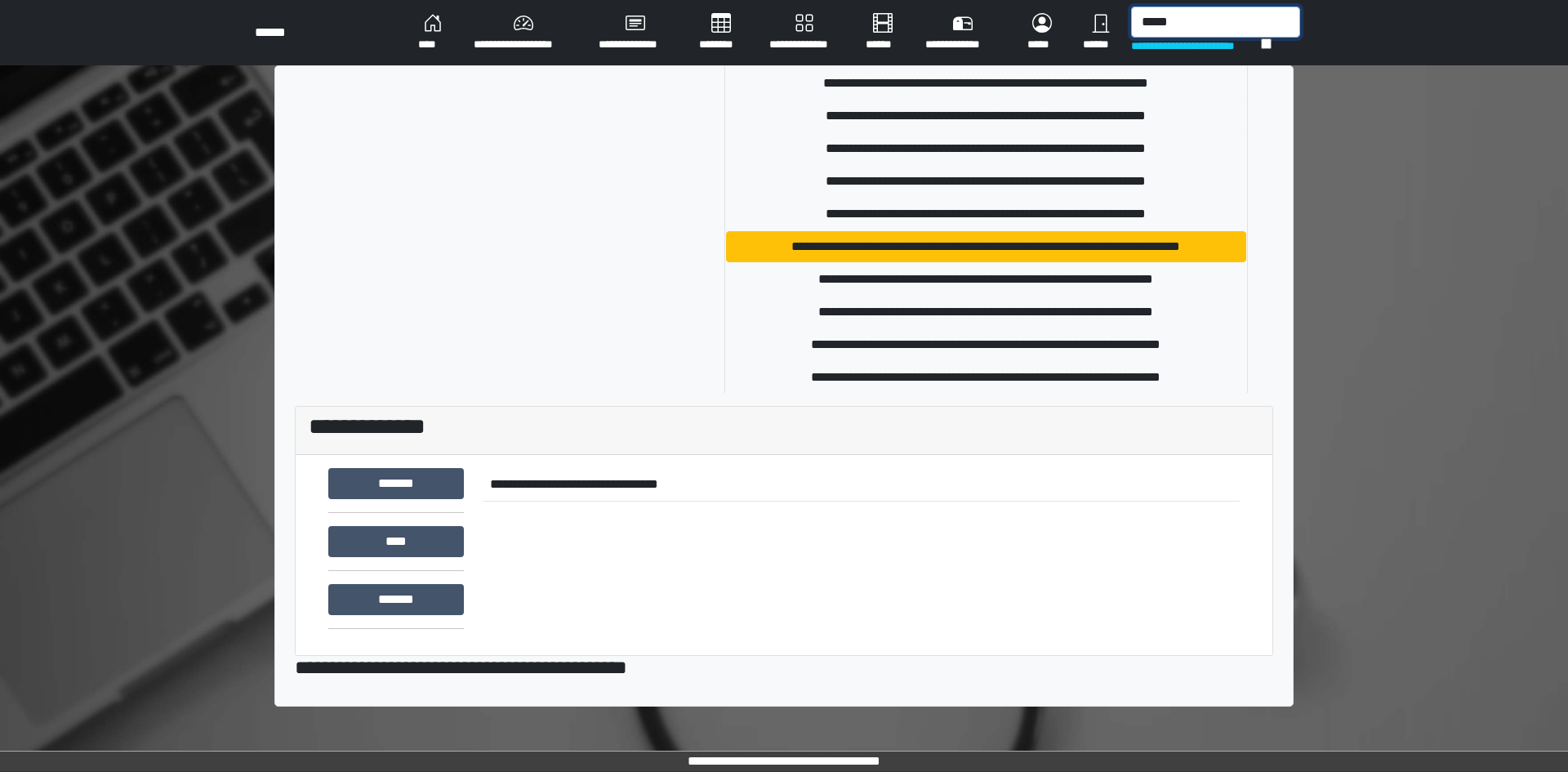 scroll, scrollTop: 889, scrollLeft: 0, axis: vertical 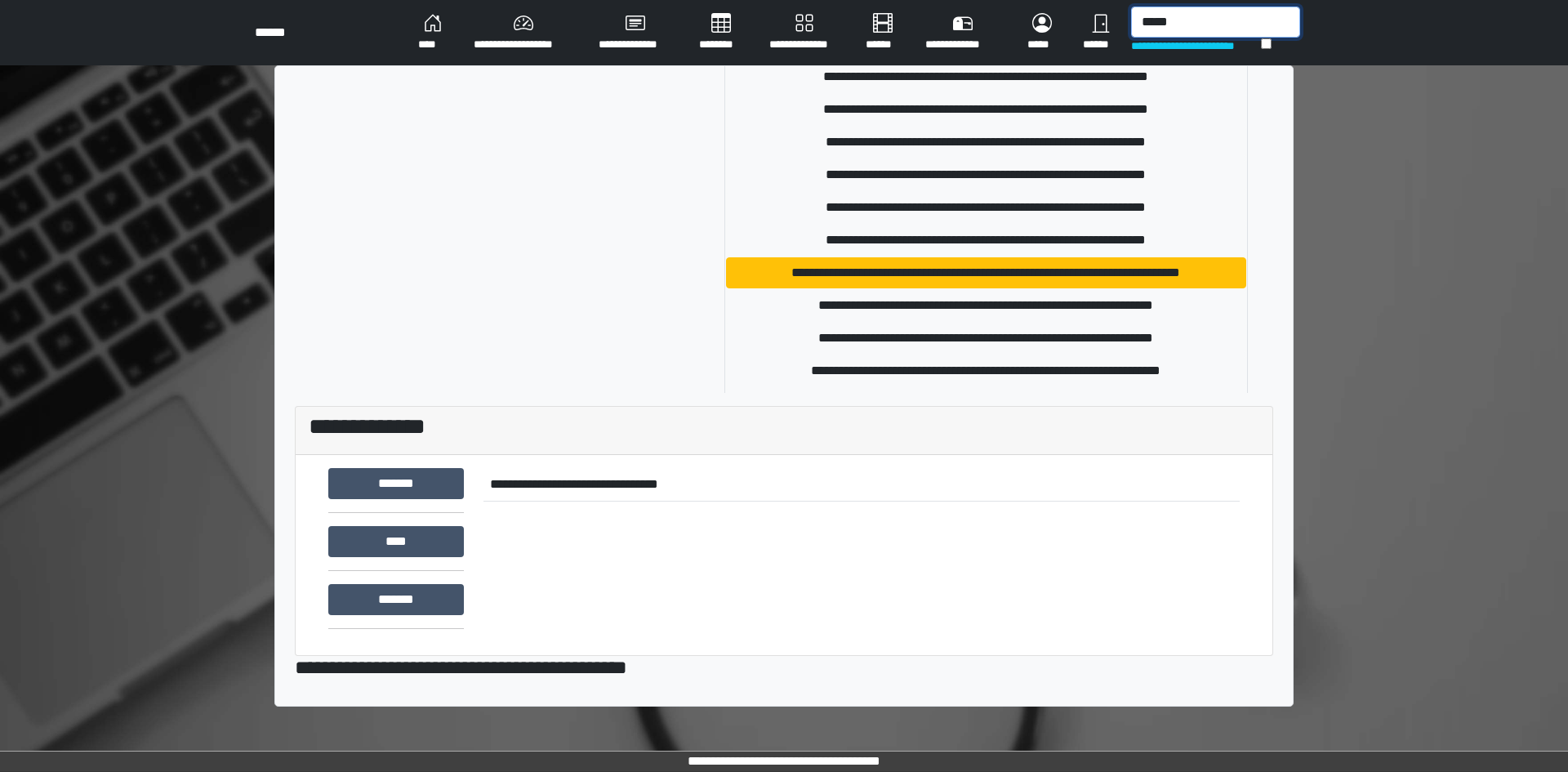 click on "*****" at bounding box center (1215, 22) 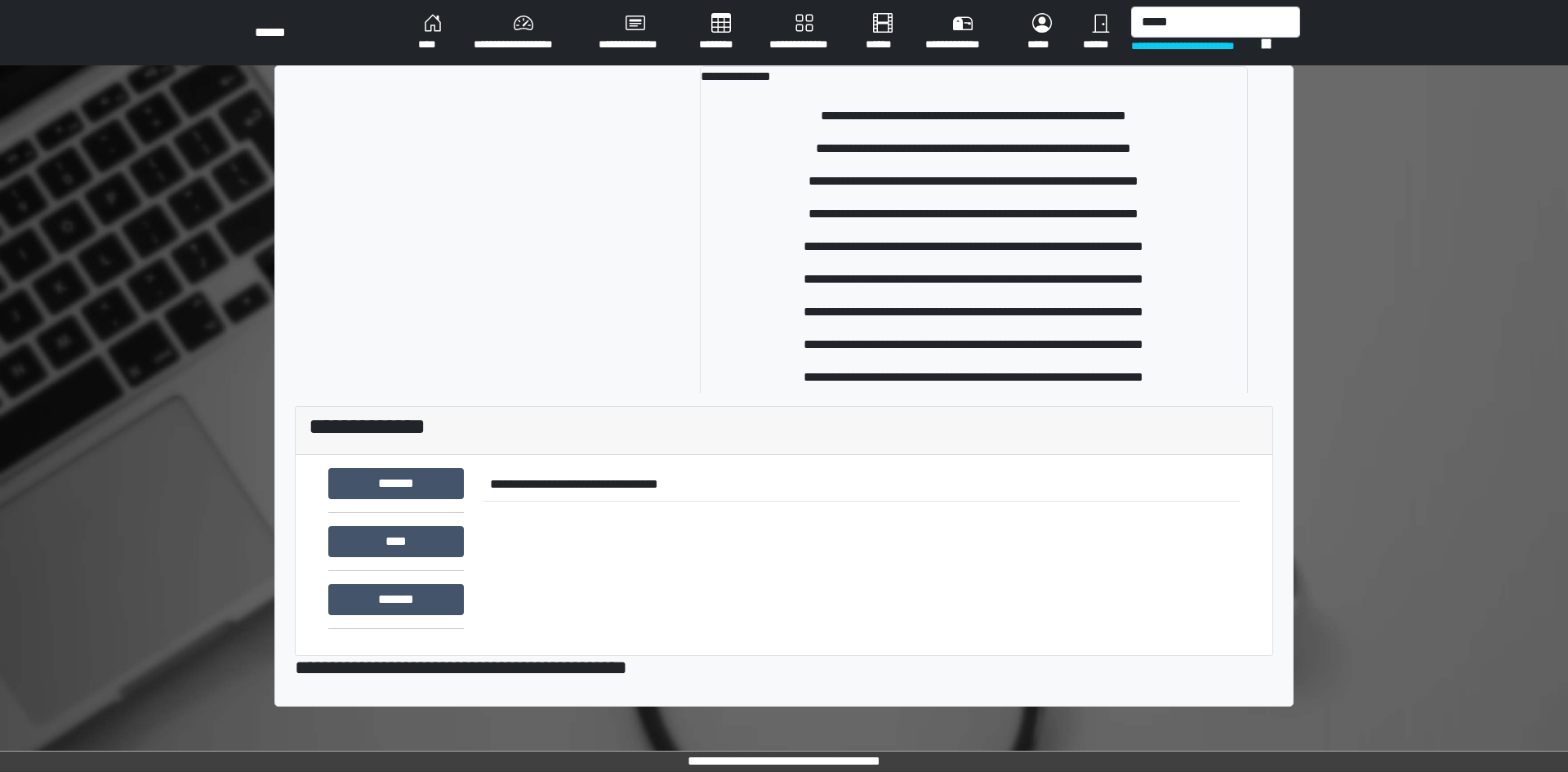 click on "**********" at bounding box center [784, 386] 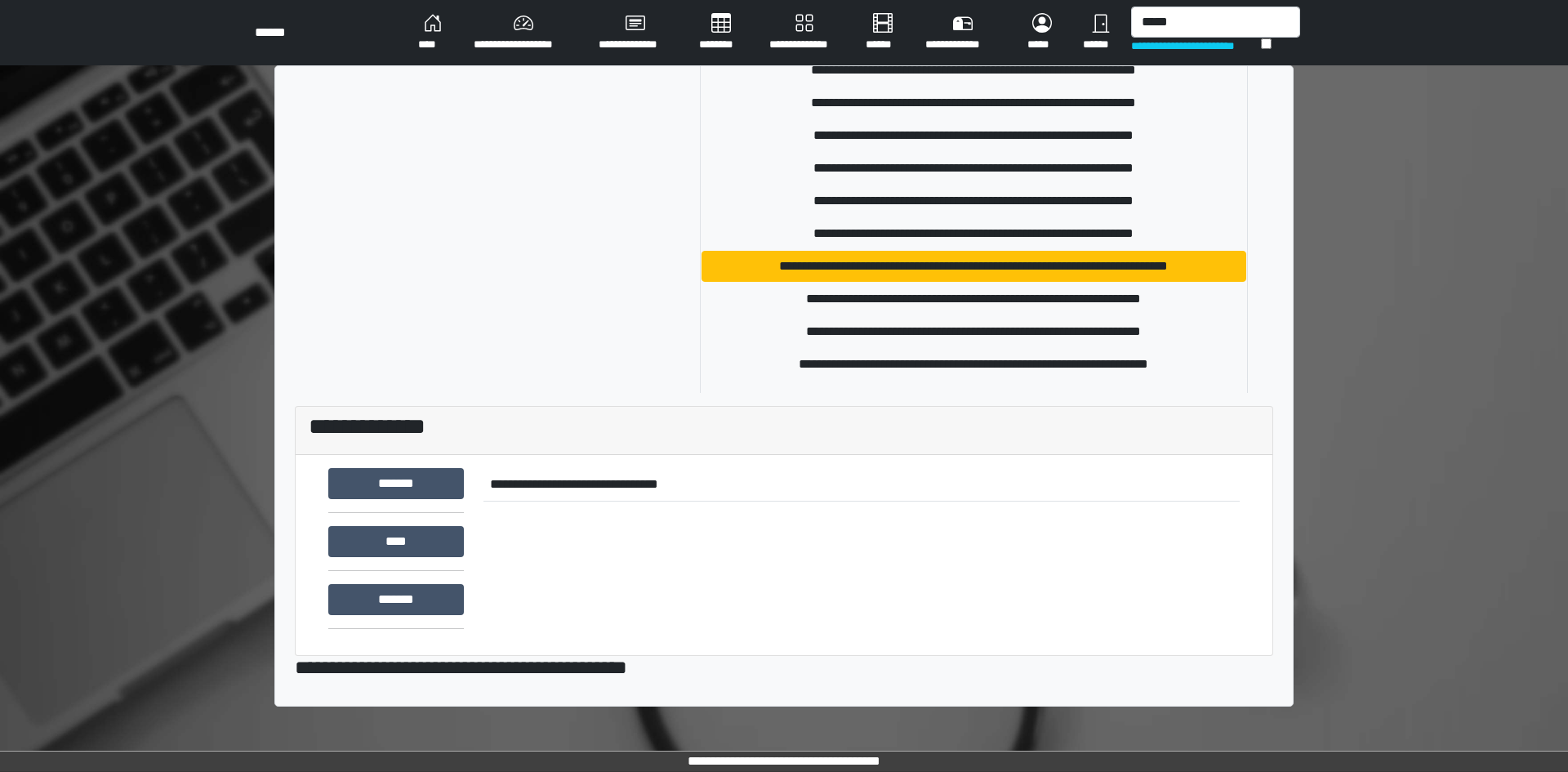 scroll, scrollTop: 830, scrollLeft: 0, axis: vertical 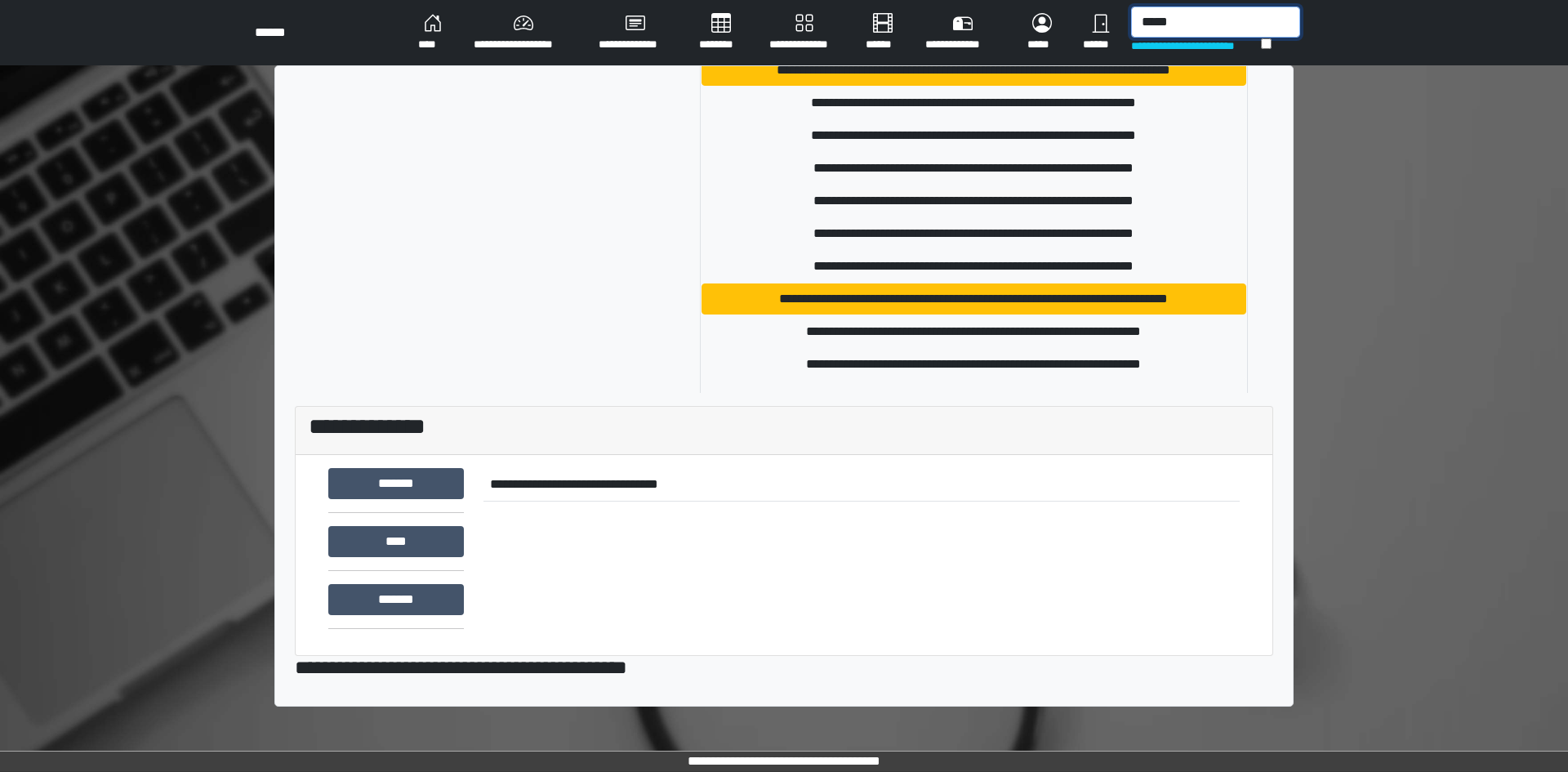 click on "*****" at bounding box center [1215, 22] 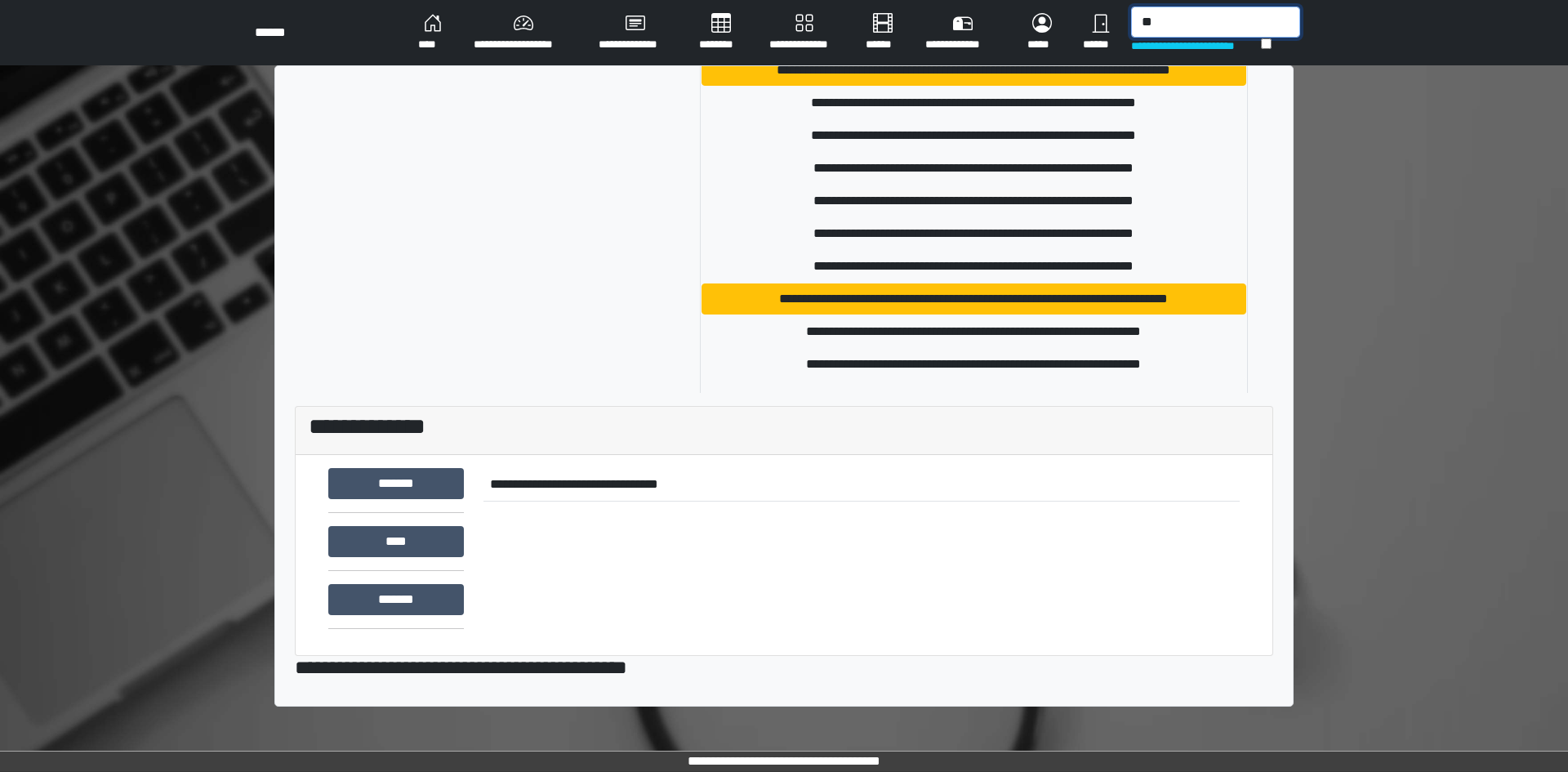 type on "*" 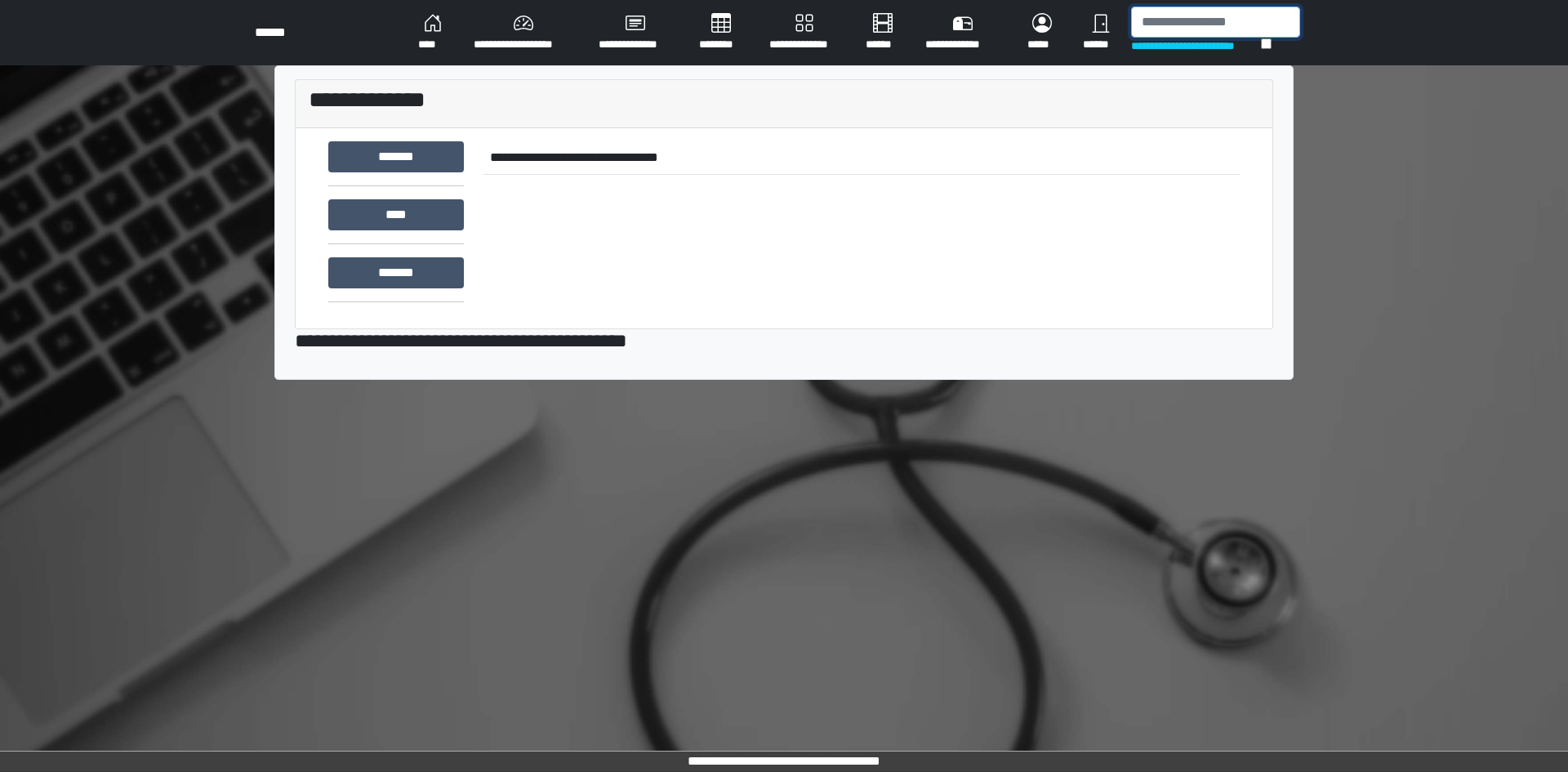 click at bounding box center (1215, 22) 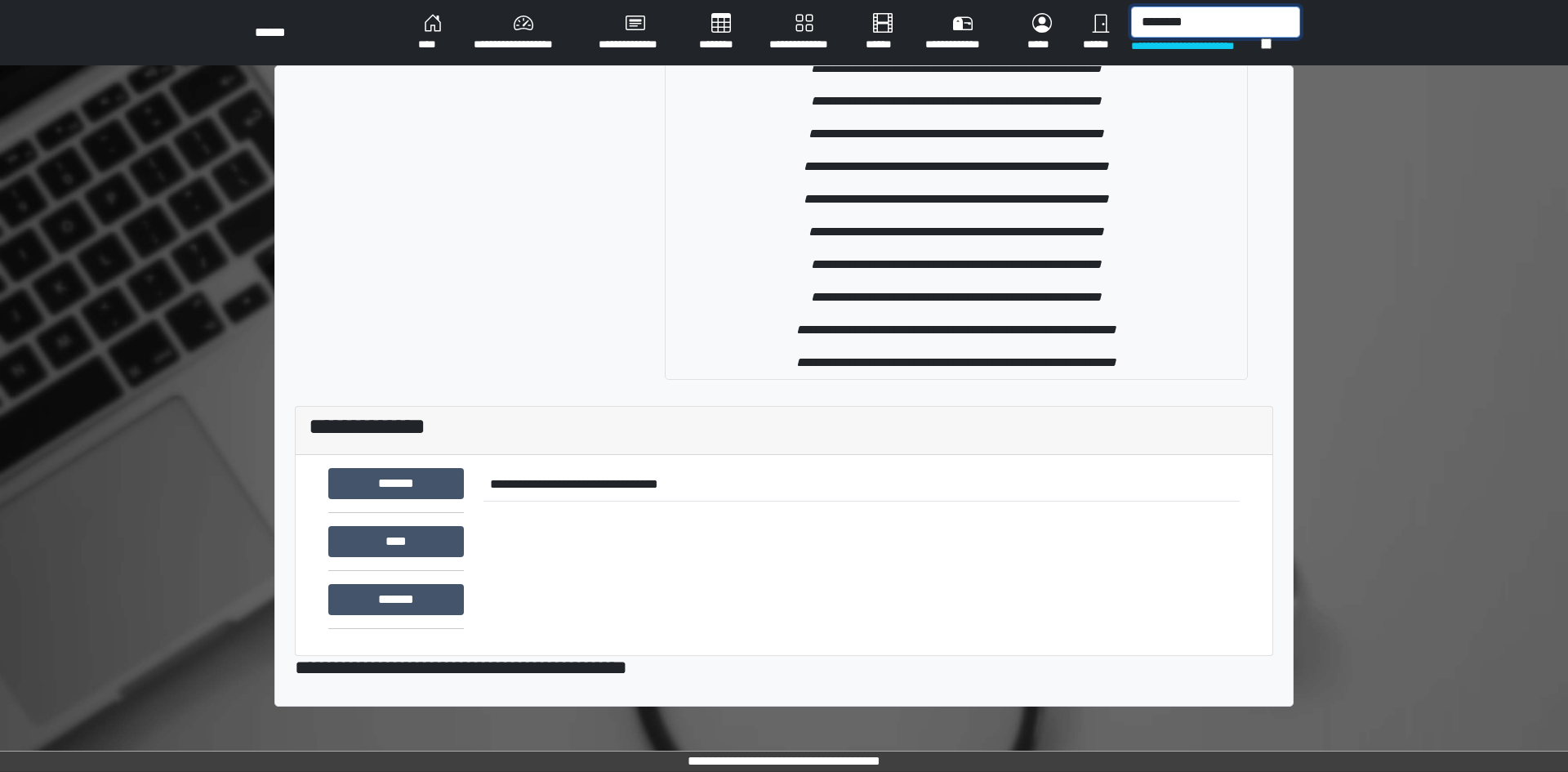 scroll, scrollTop: 0, scrollLeft: 0, axis: both 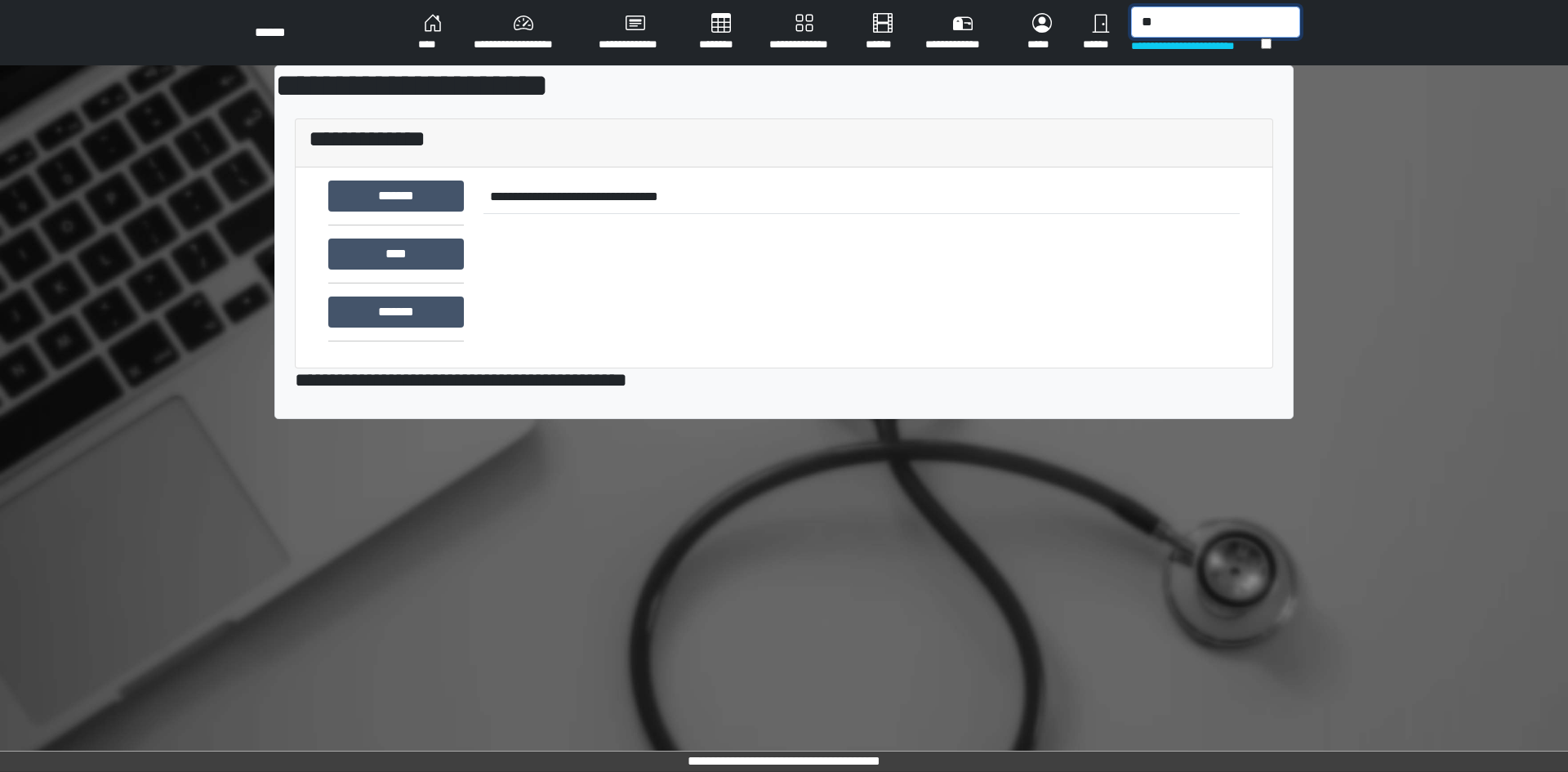 type on "*" 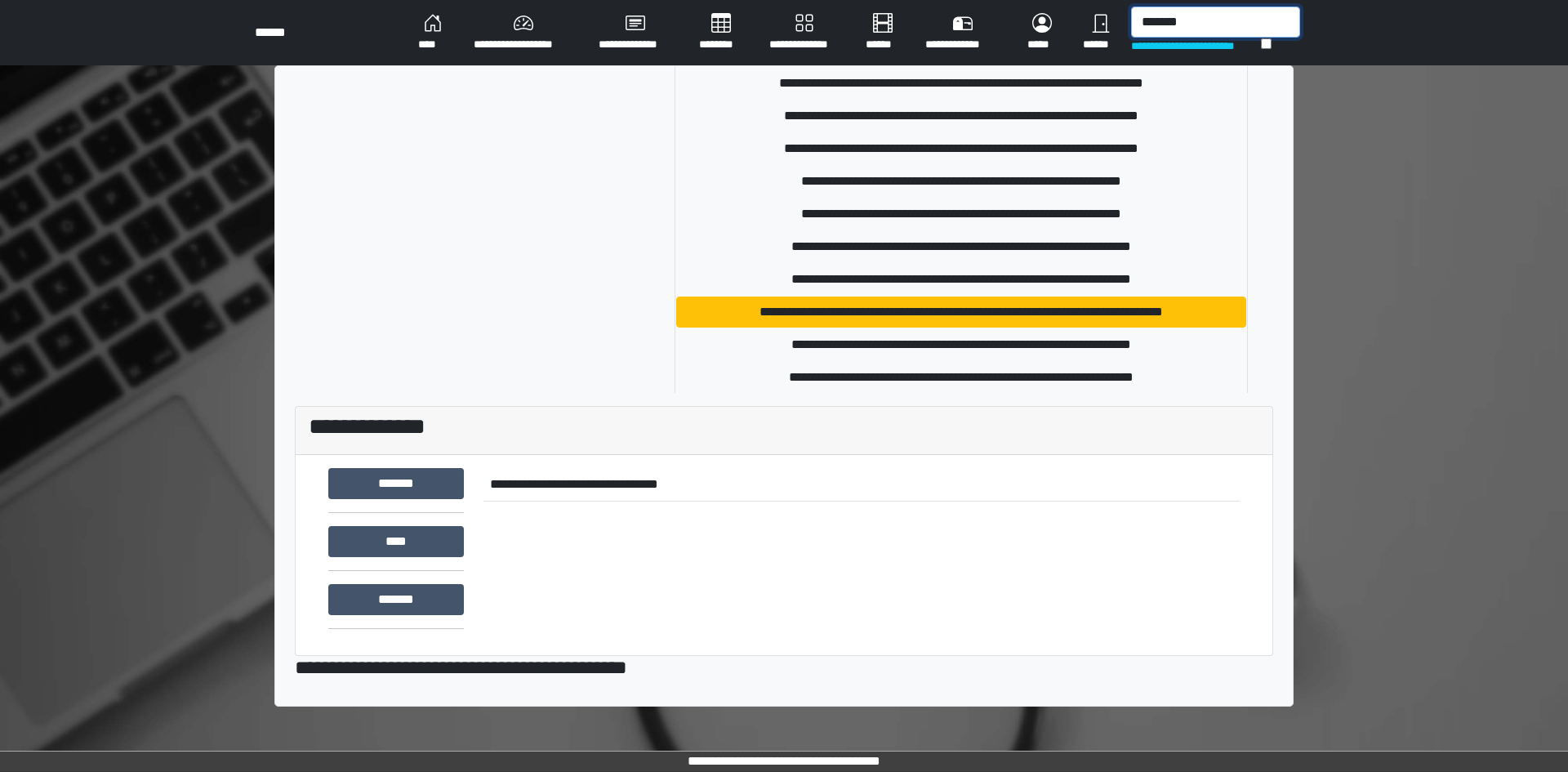scroll, scrollTop: 1294, scrollLeft: 0, axis: vertical 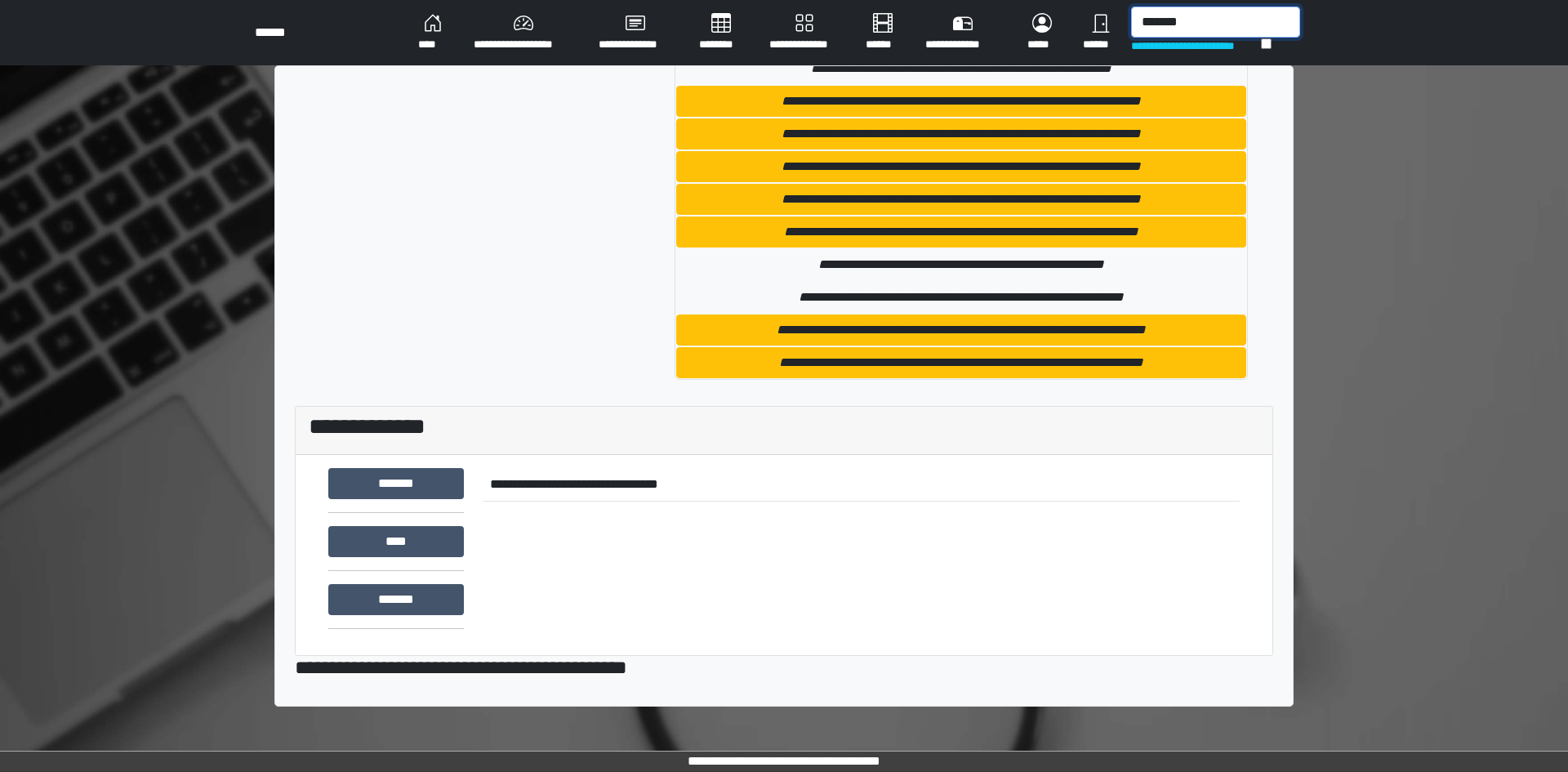 click on "*******" at bounding box center [1215, 22] 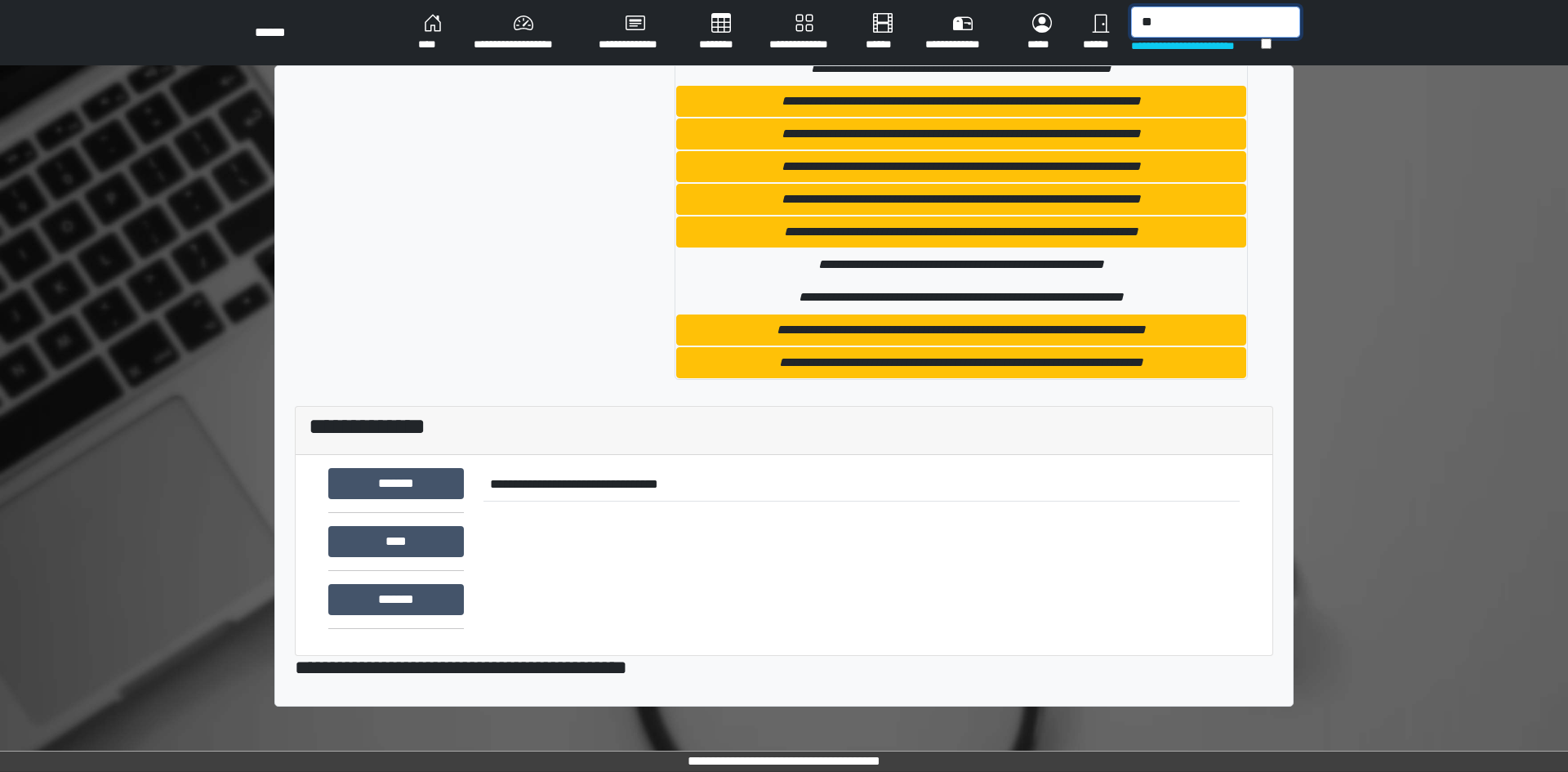 type on "*" 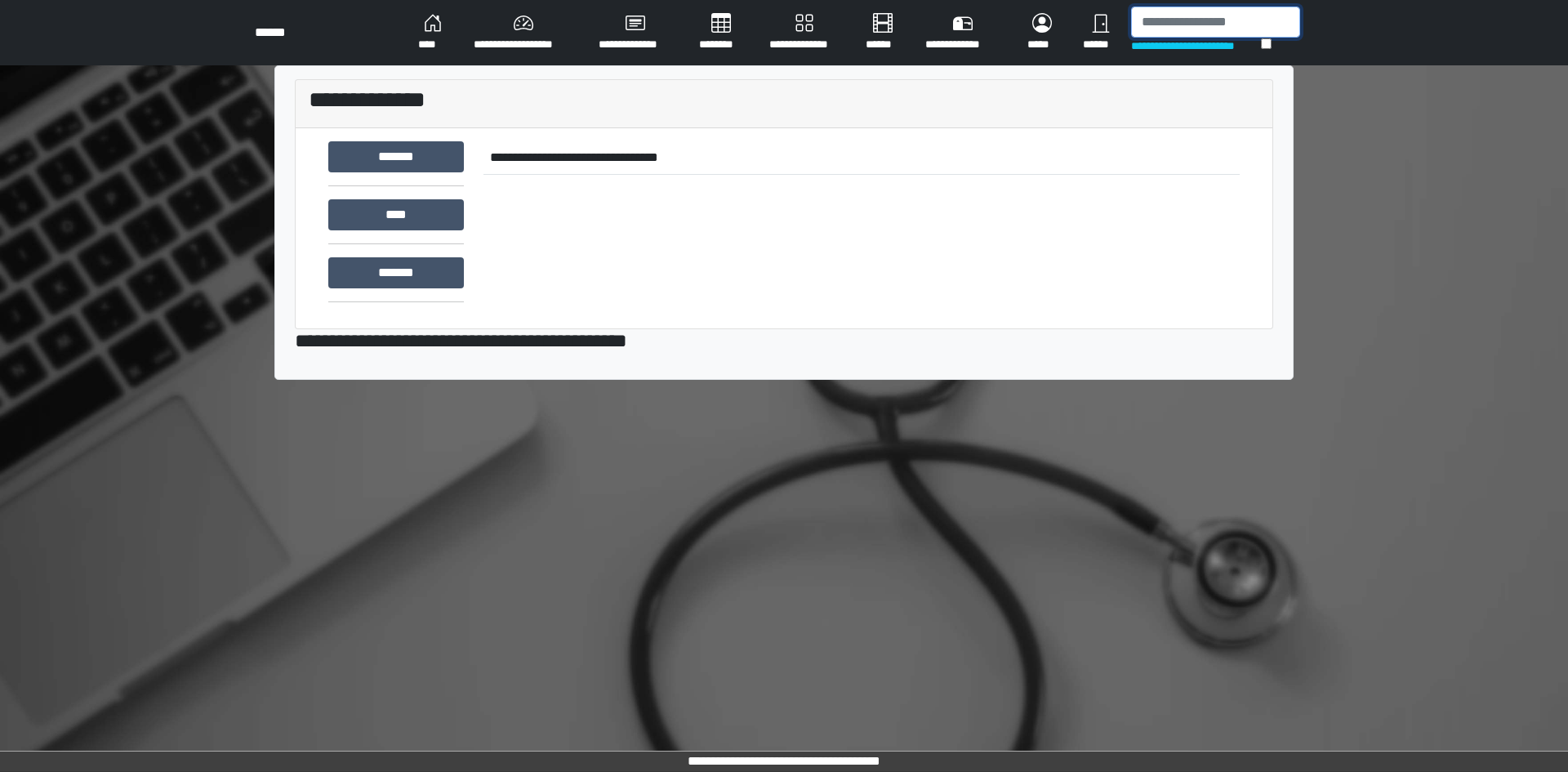 click at bounding box center [1215, 22] 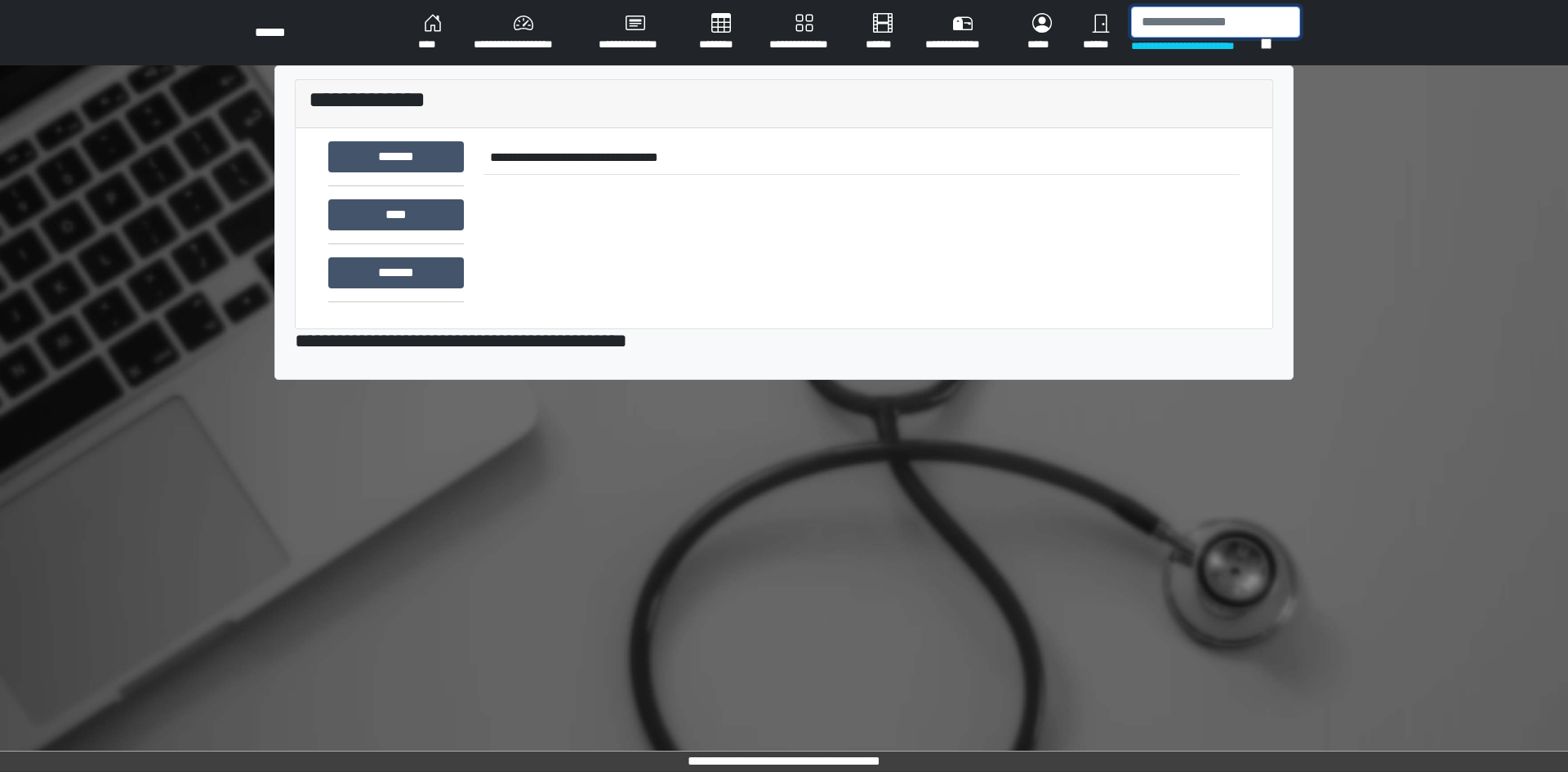 paste on "*******" 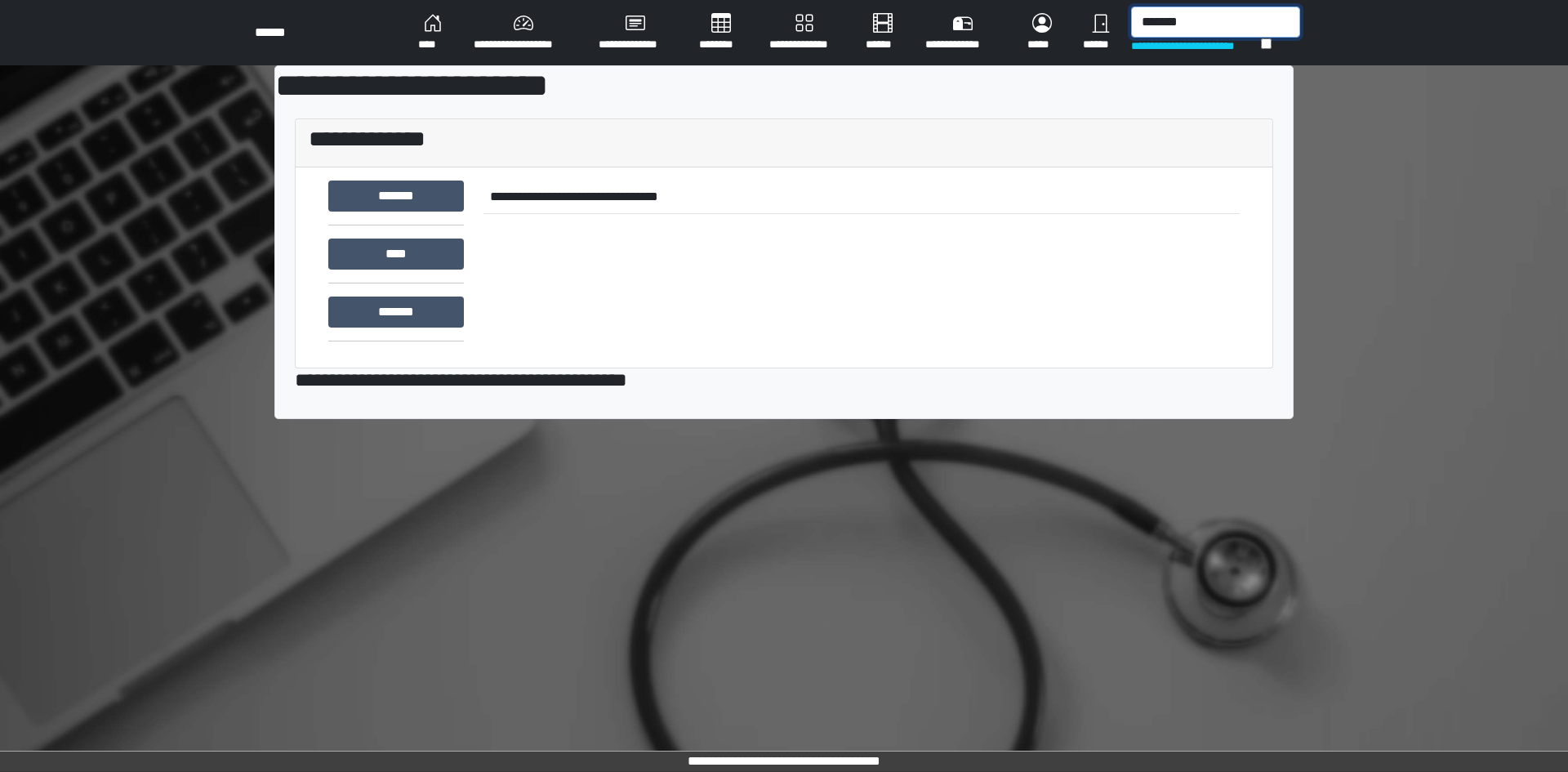 click on "*******" at bounding box center [1215, 22] 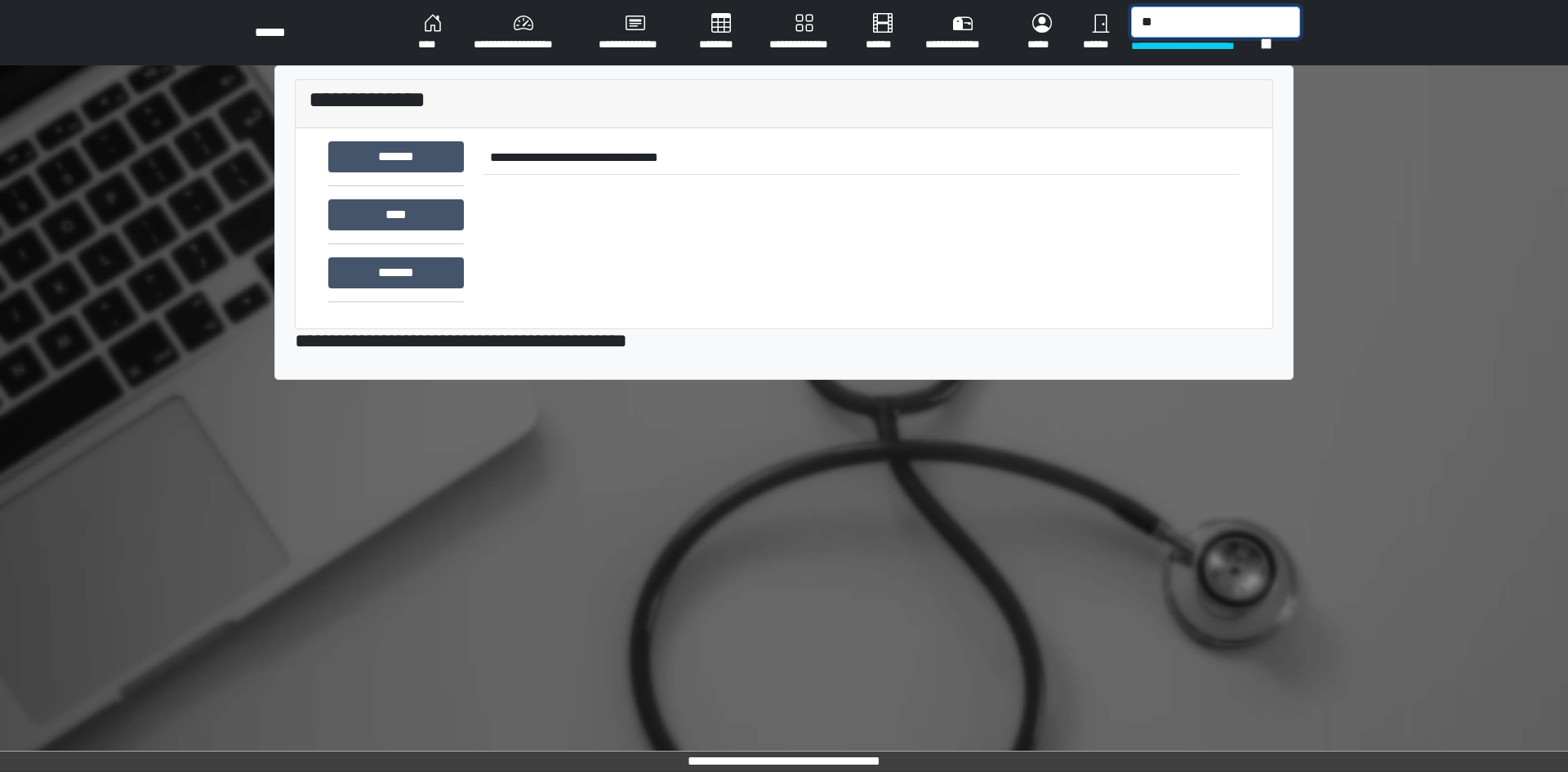 type on "*" 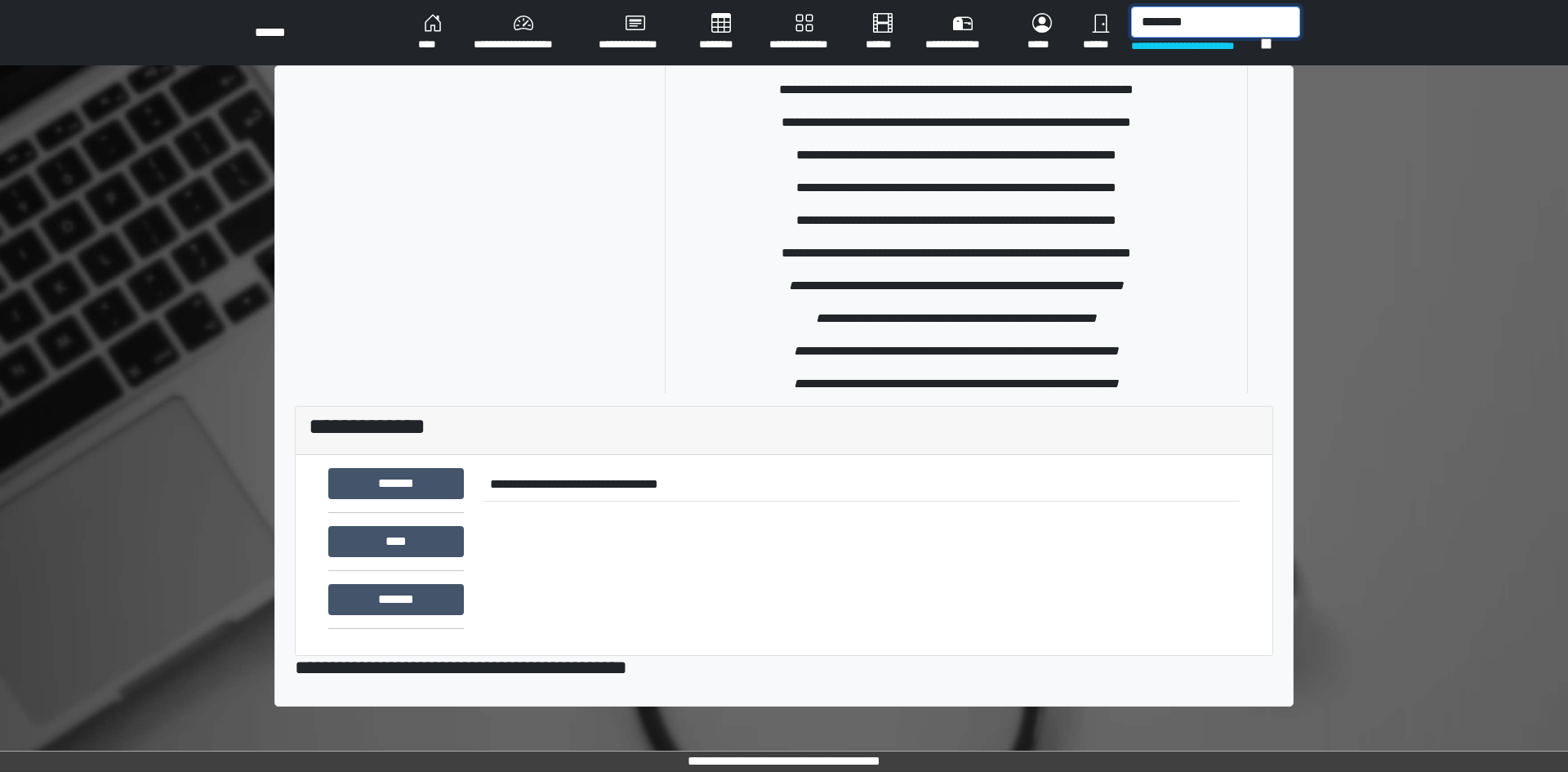 scroll, scrollTop: 771, scrollLeft: 0, axis: vertical 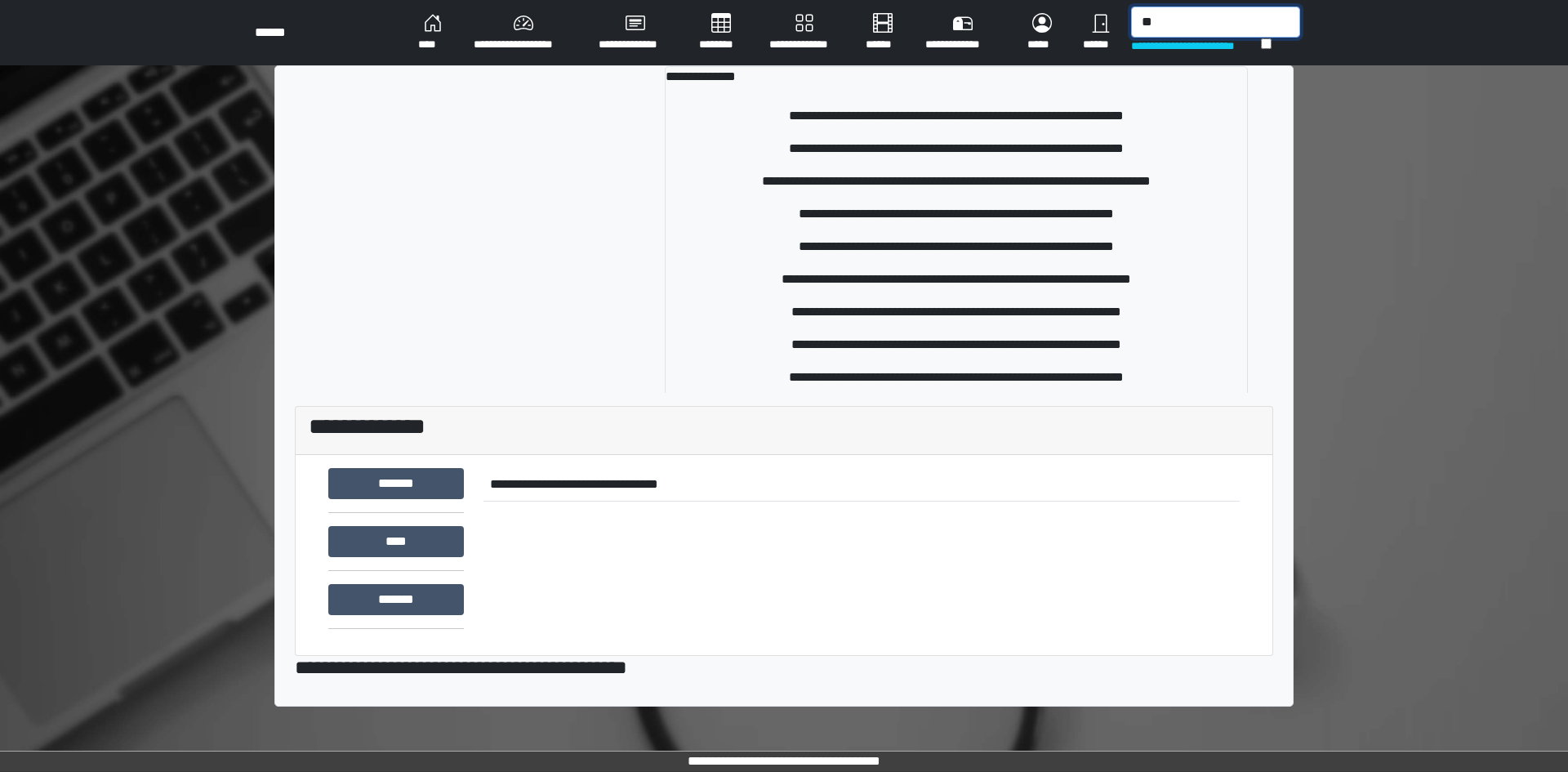 type on "*" 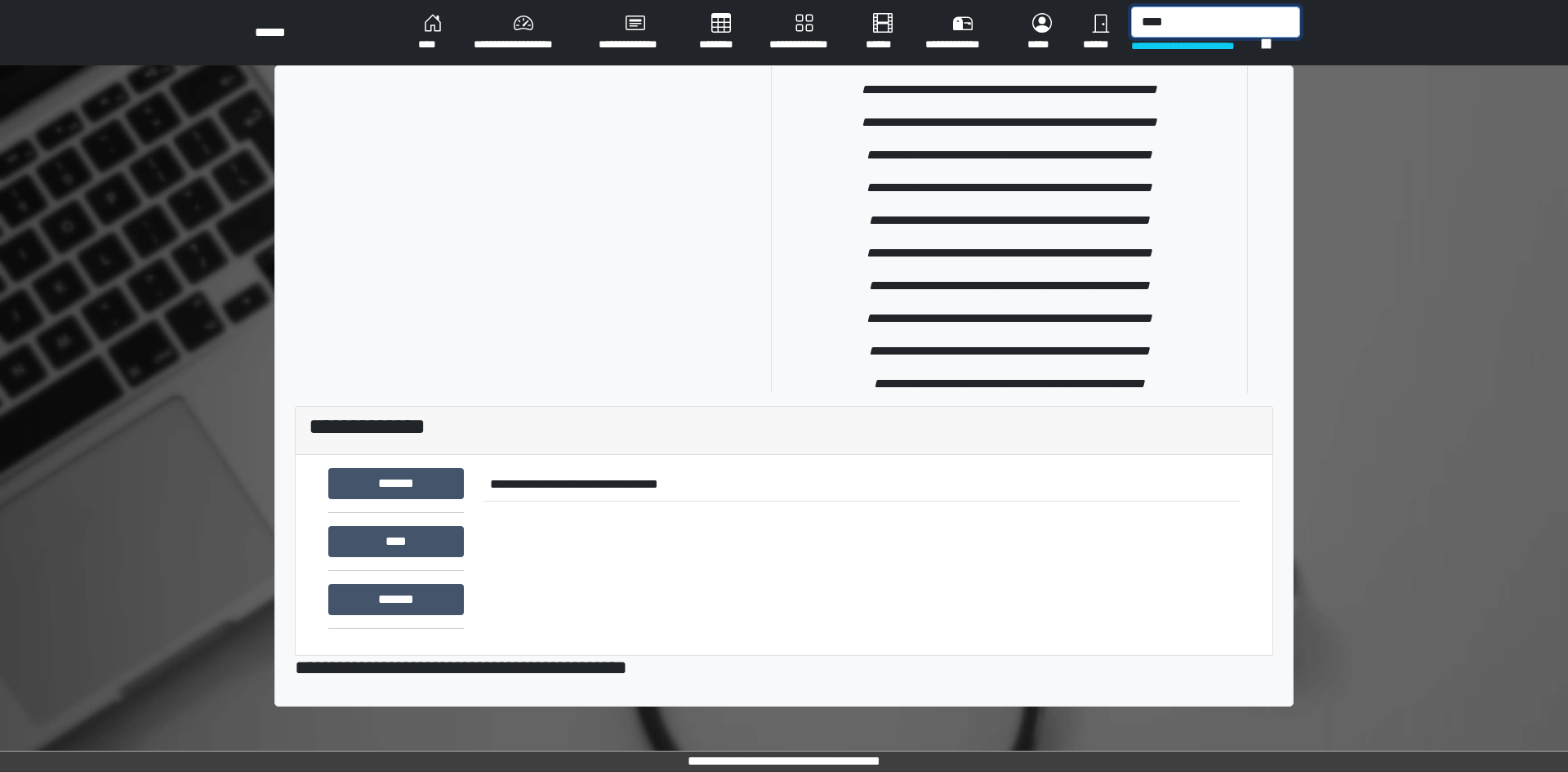 scroll, scrollTop: 405, scrollLeft: 0, axis: vertical 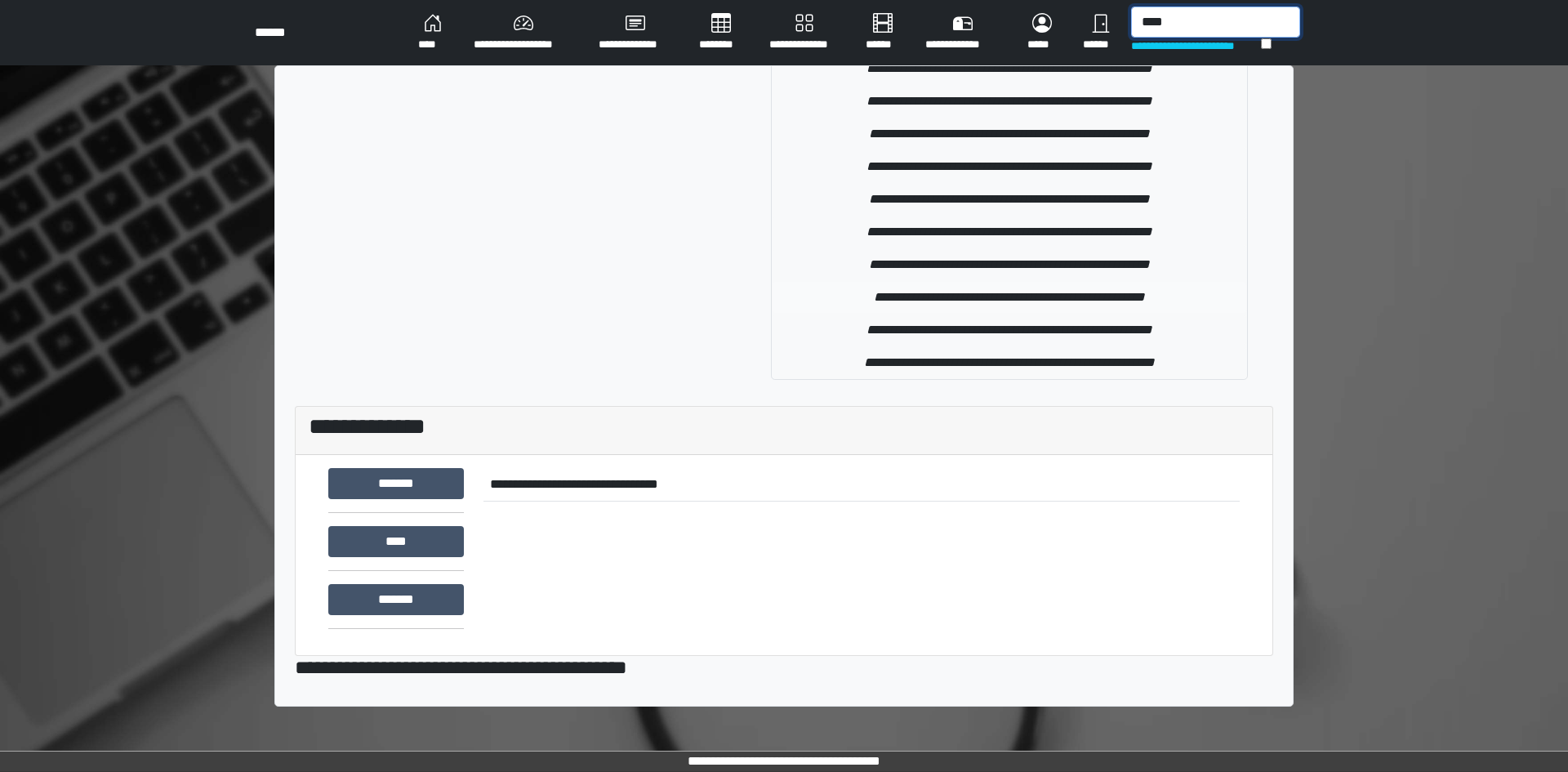 type on "****" 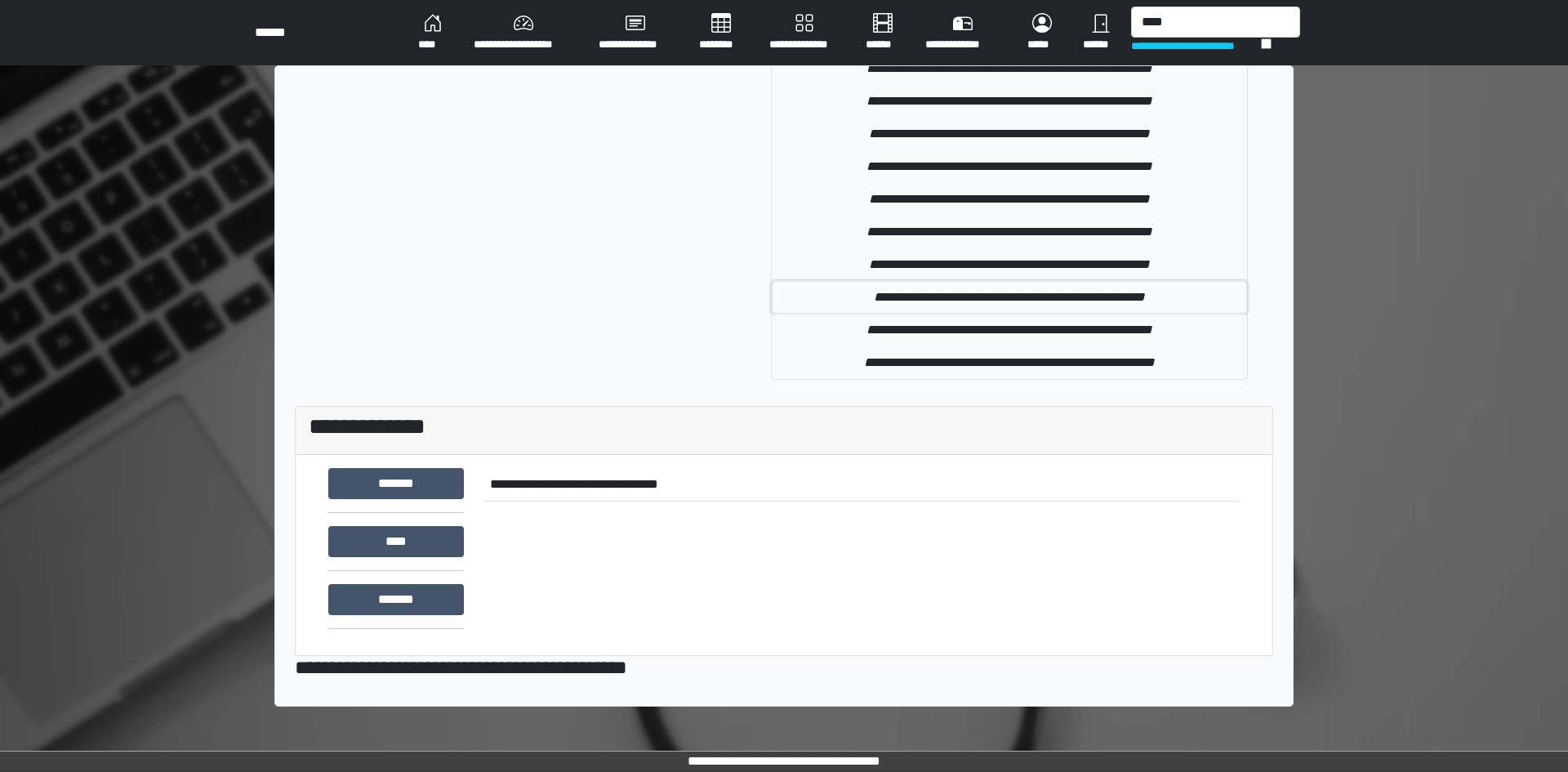 click on "**********" at bounding box center [1009, 297] 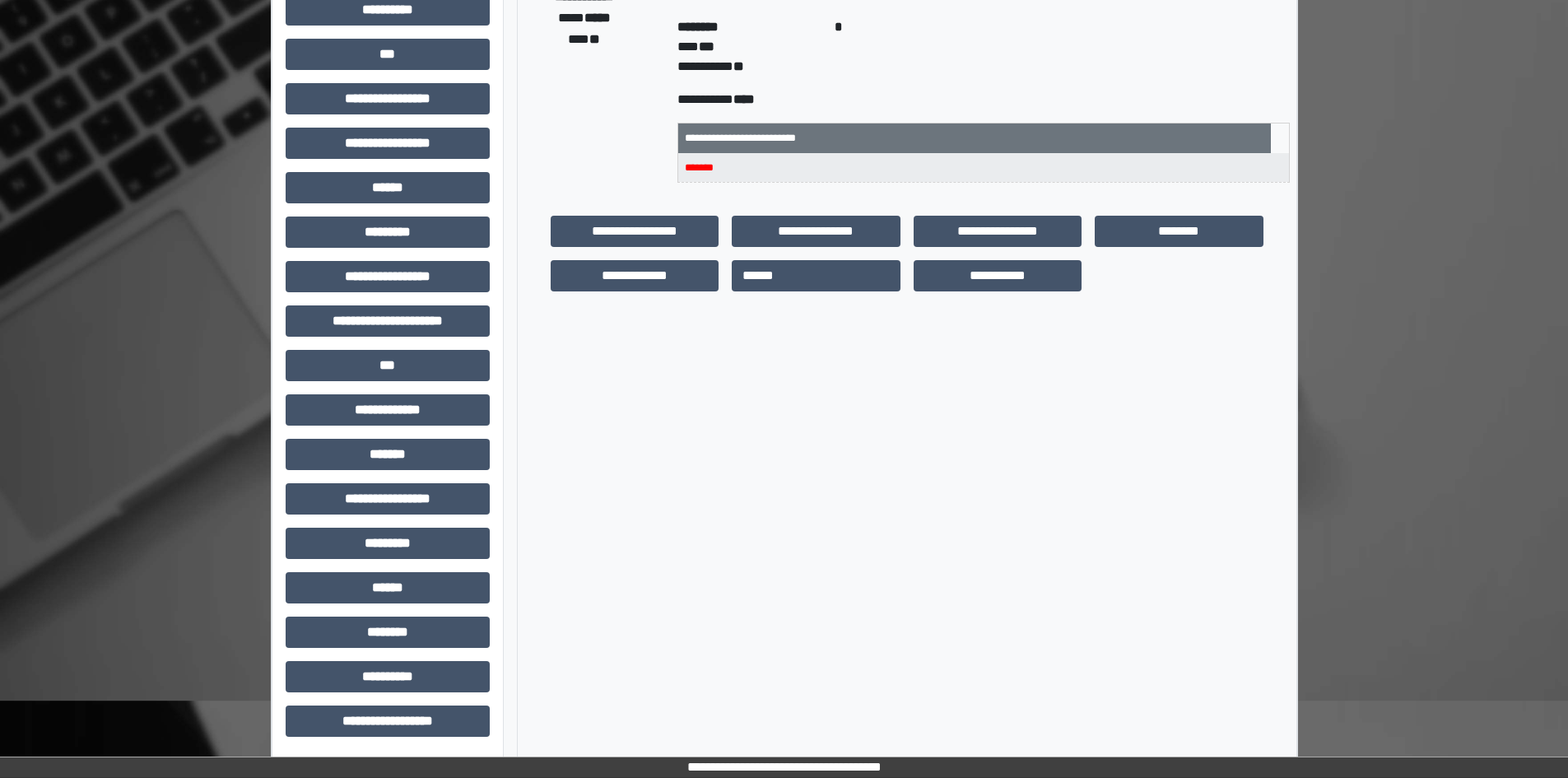scroll, scrollTop: 0, scrollLeft: 0, axis: both 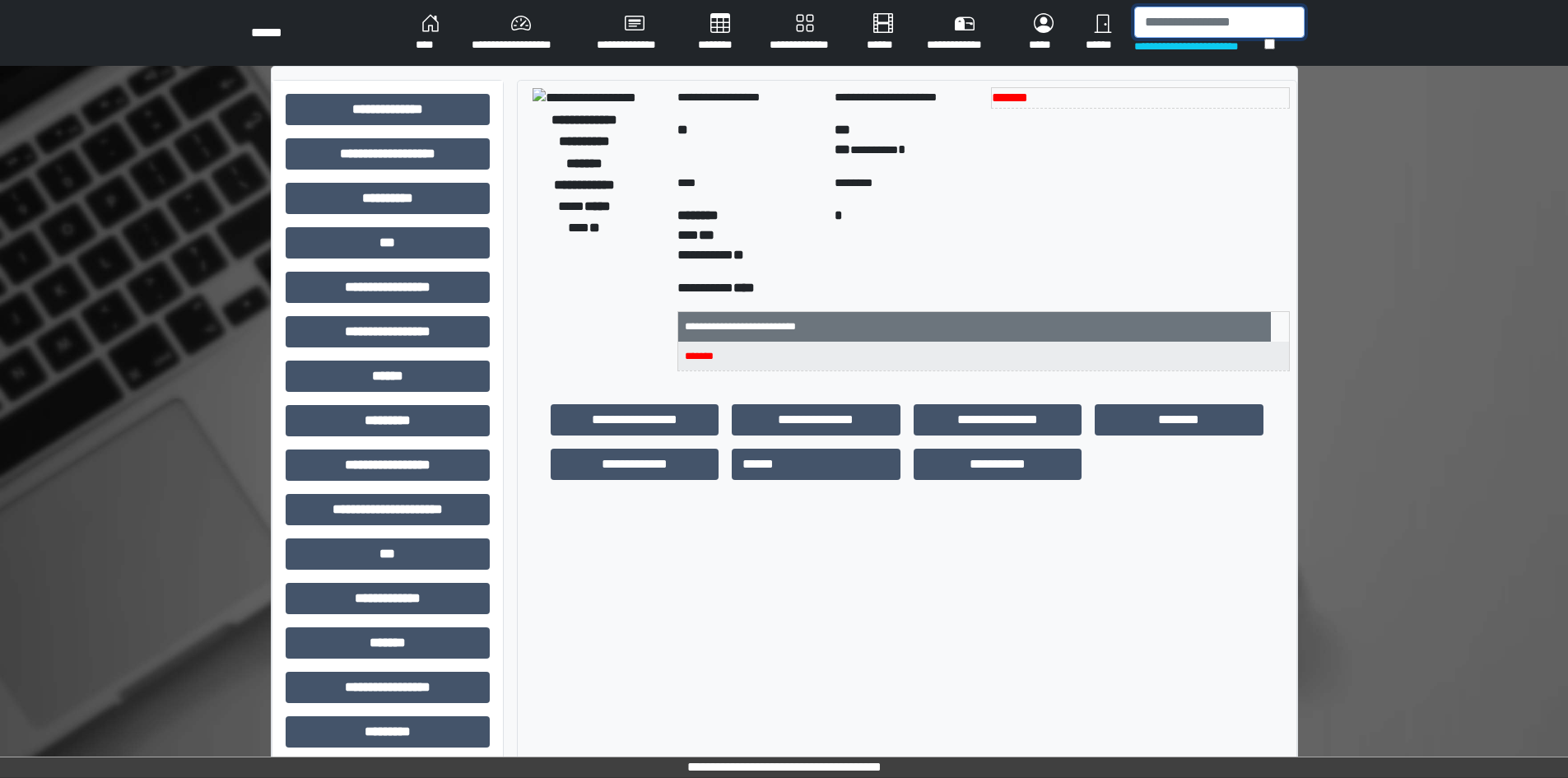 click at bounding box center (1219, 22) 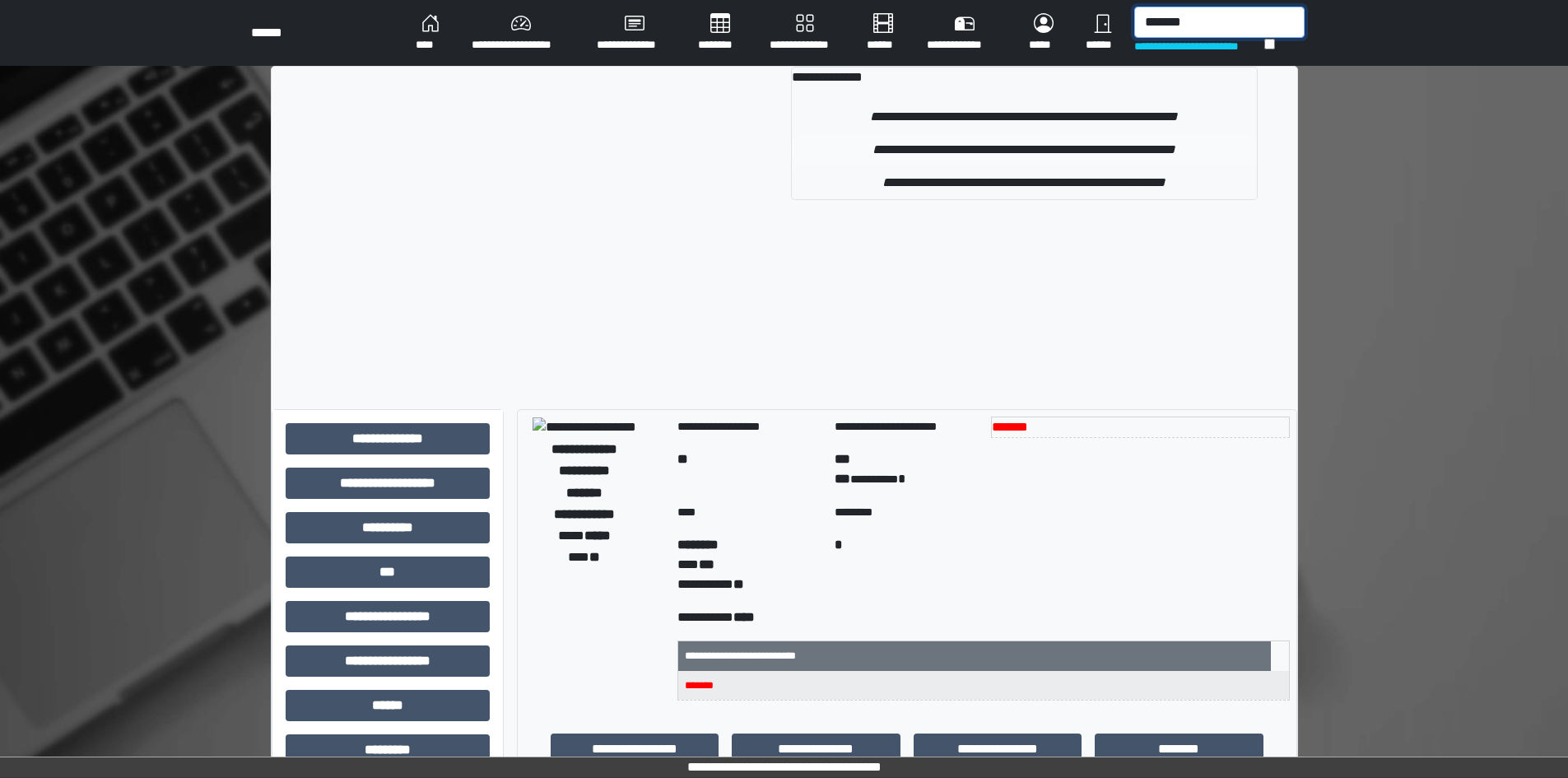 type on "*******" 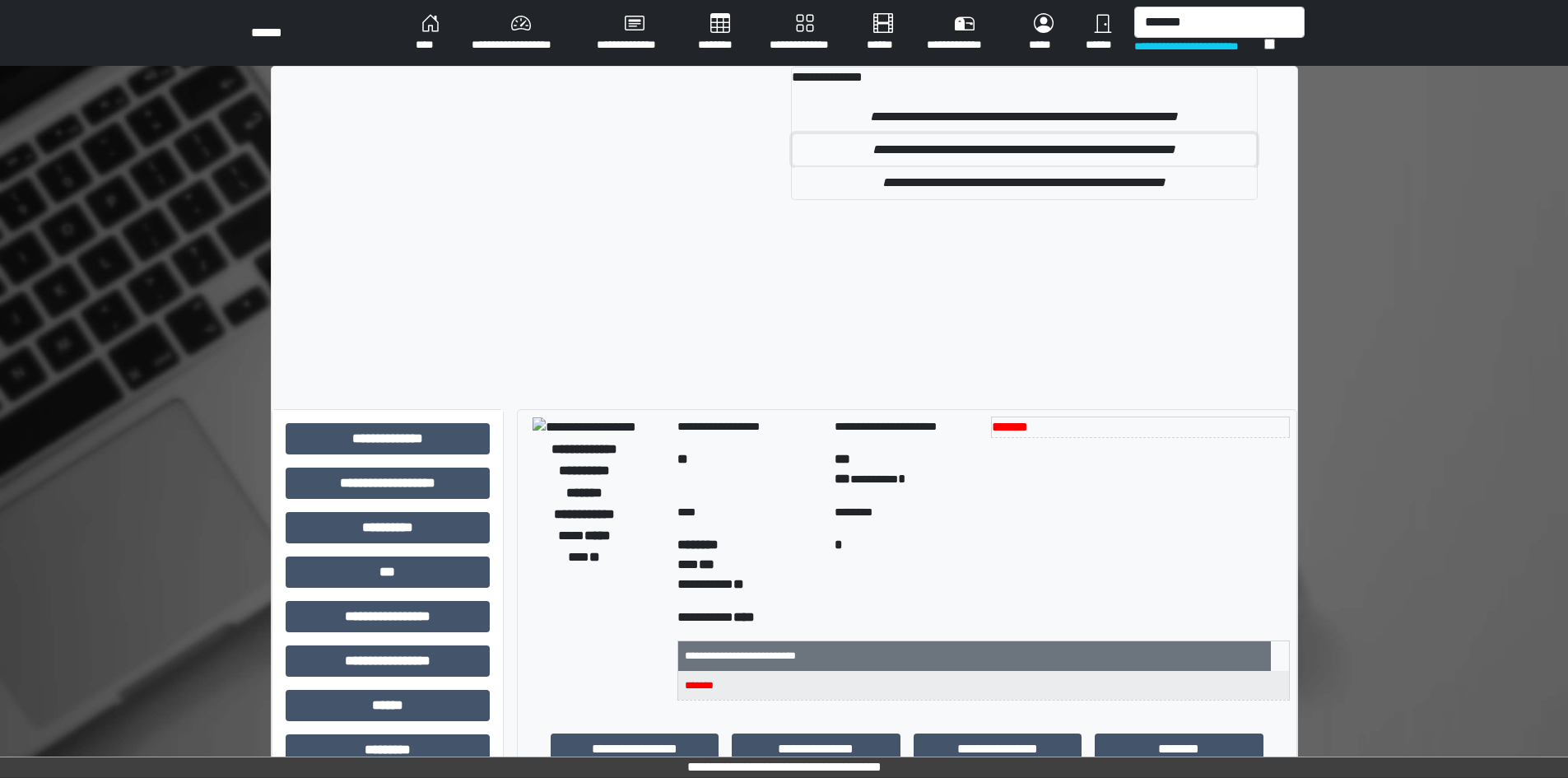 click on "**********" at bounding box center [1024, 150] 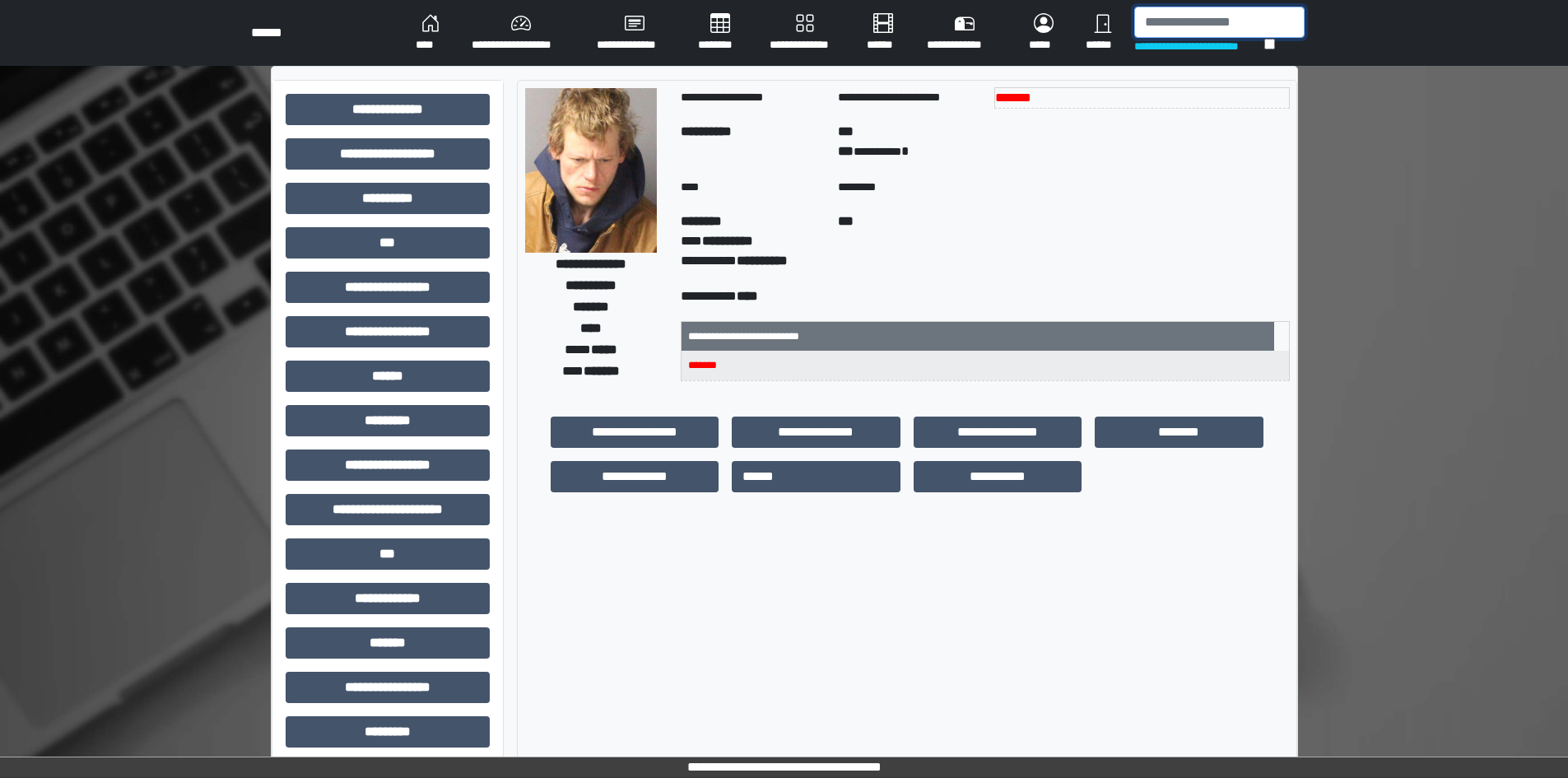 click at bounding box center (1219, 22) 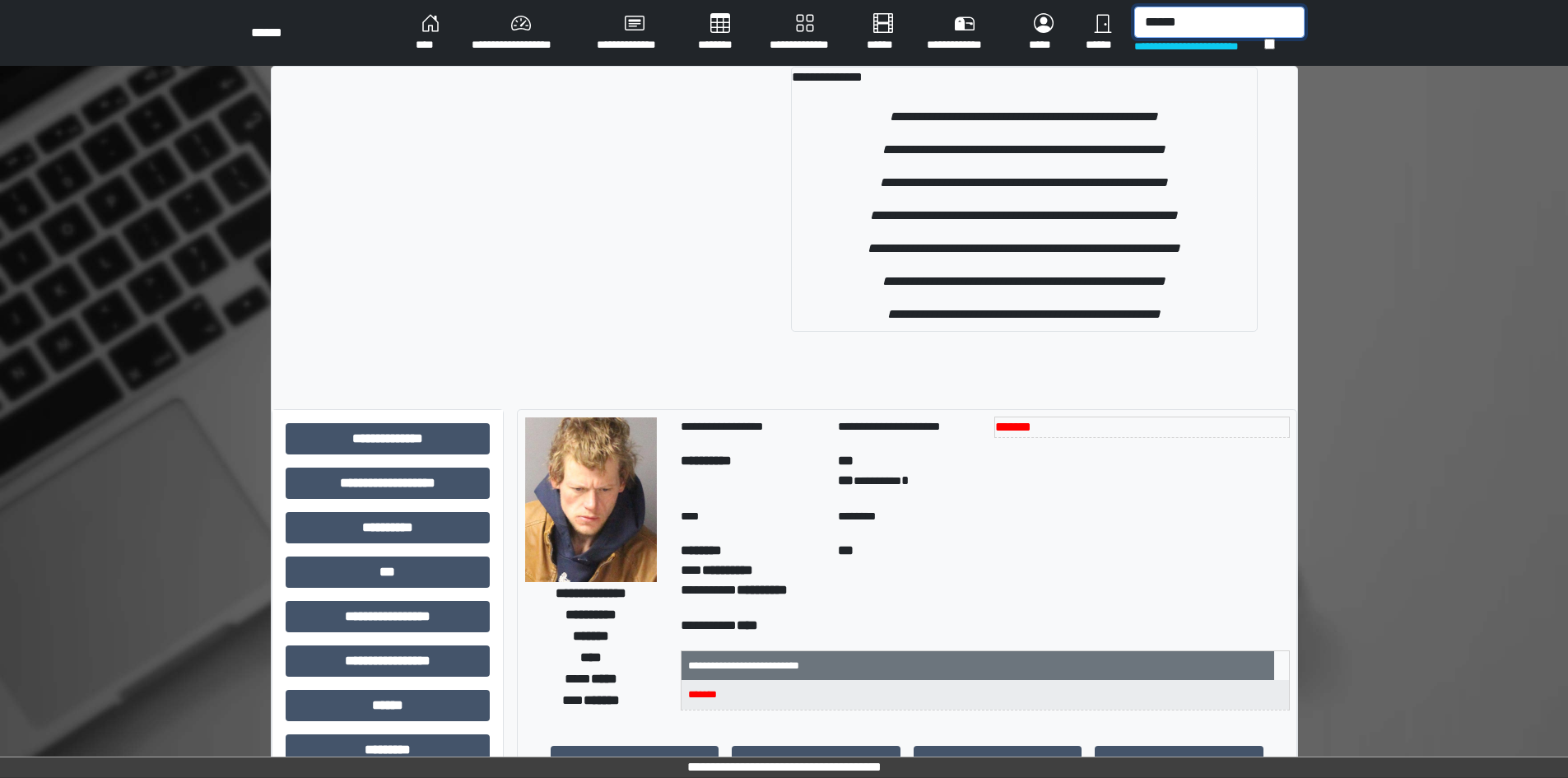 click on "******" at bounding box center (1219, 22) 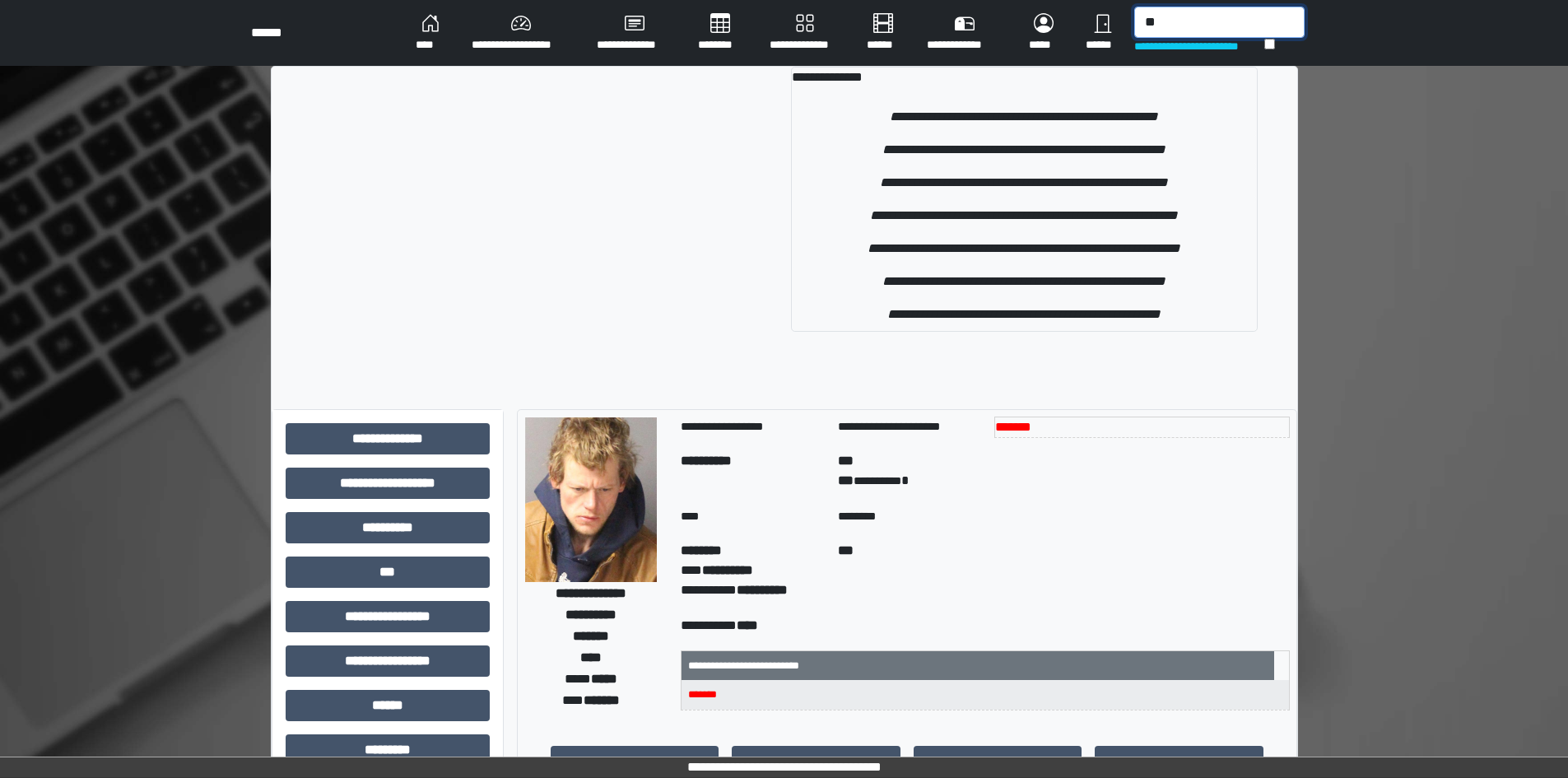 type on "*" 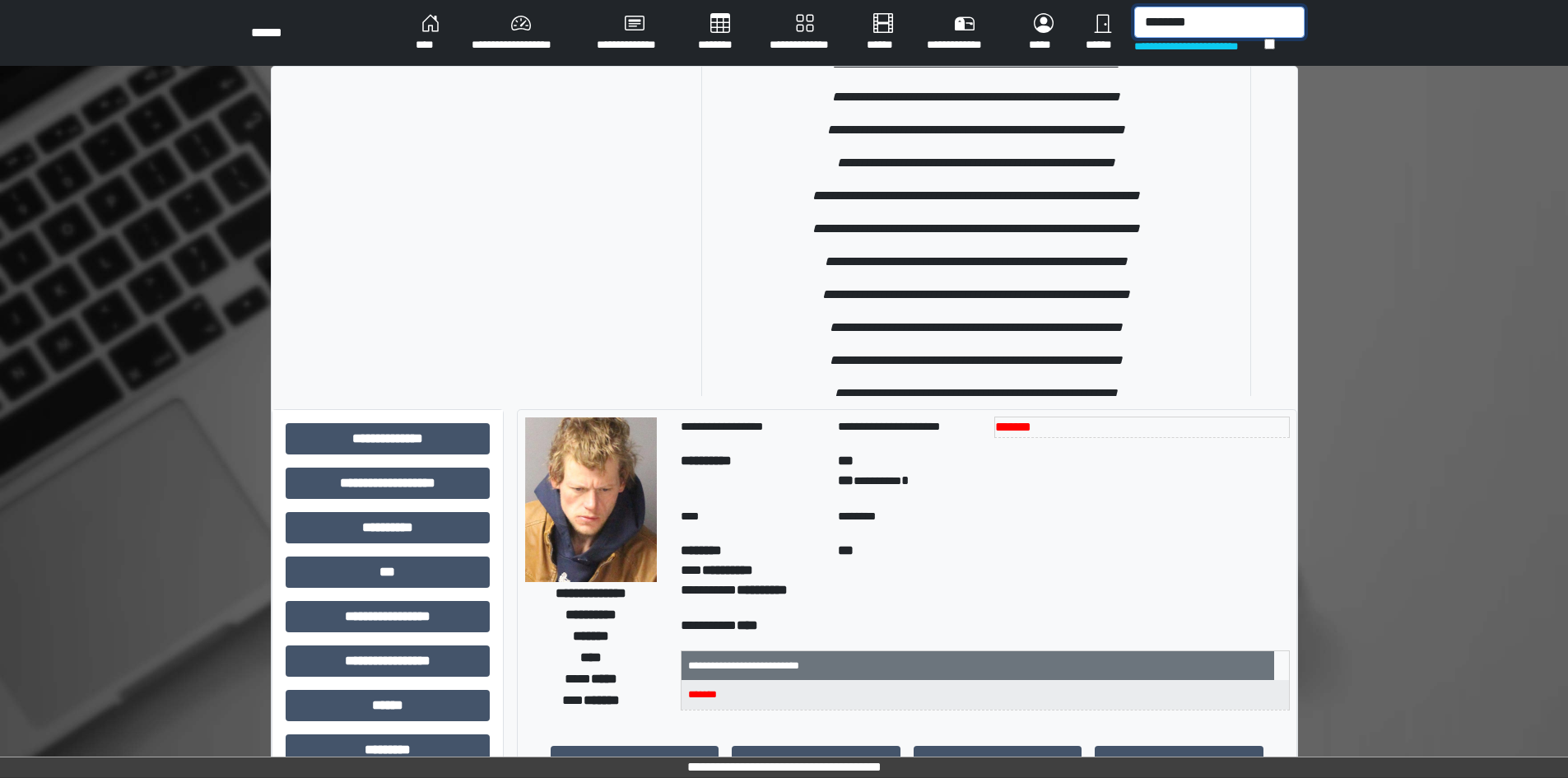 scroll, scrollTop: 277, scrollLeft: 0, axis: vertical 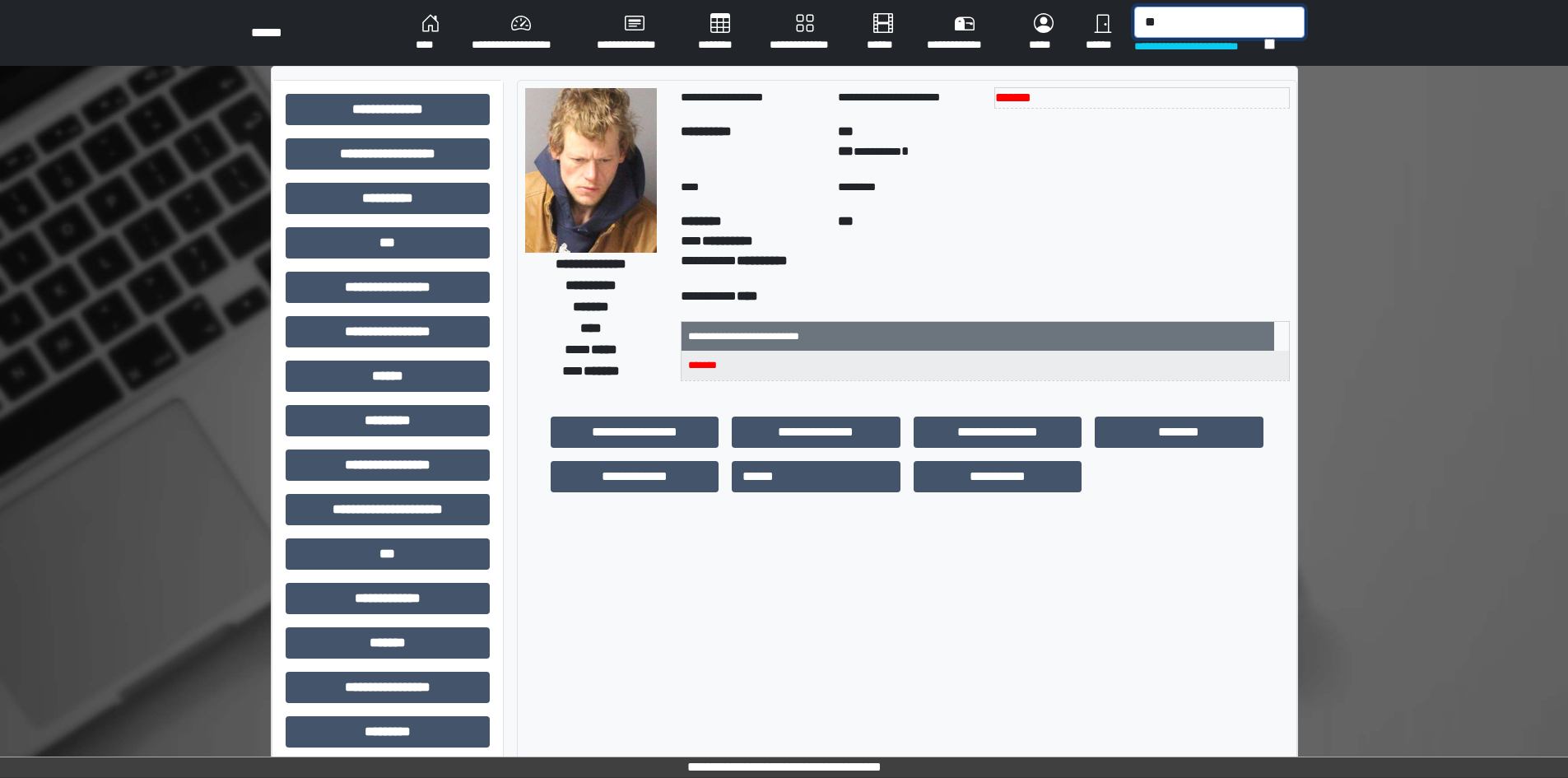 type on "*" 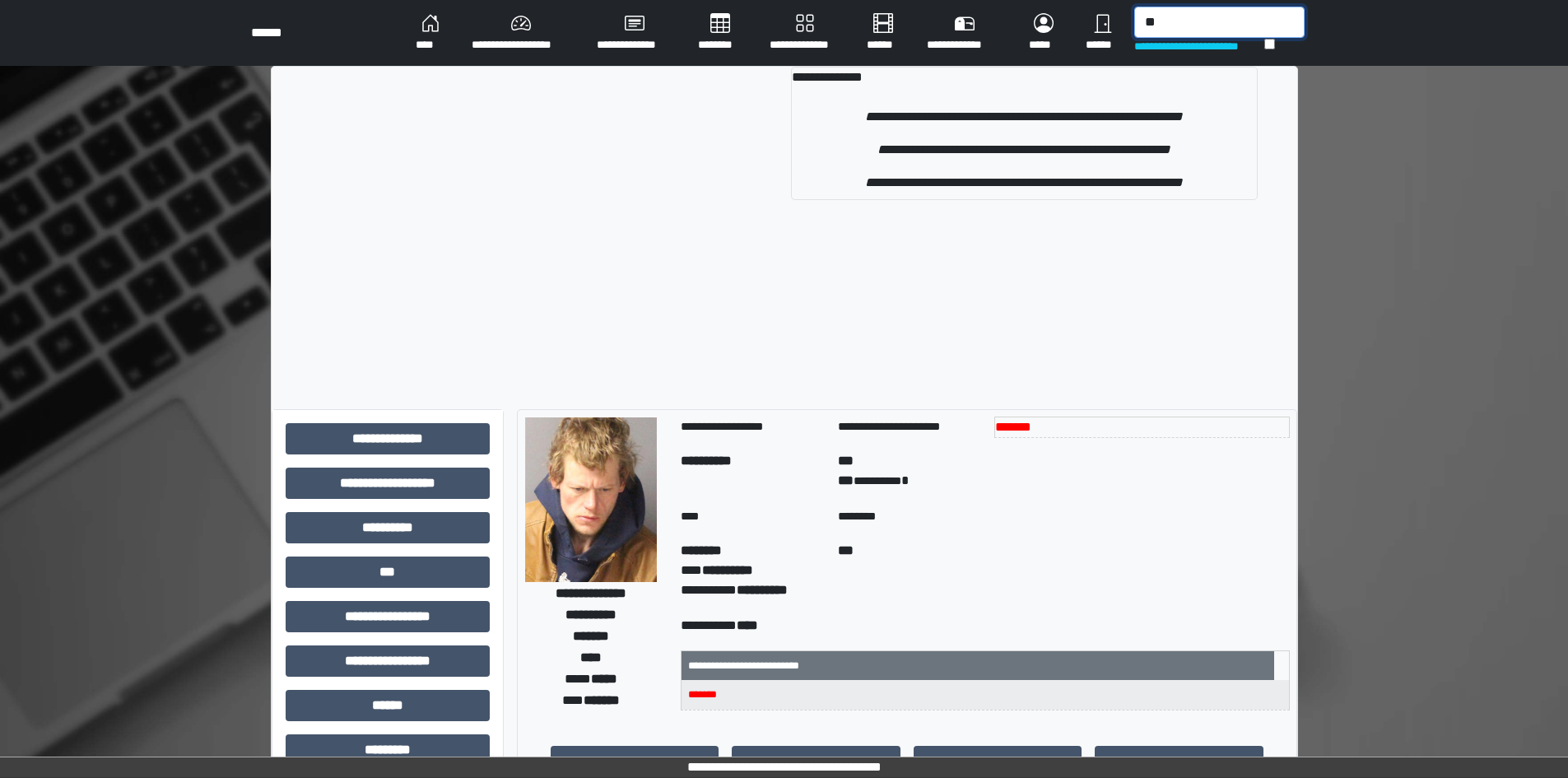 type on "*" 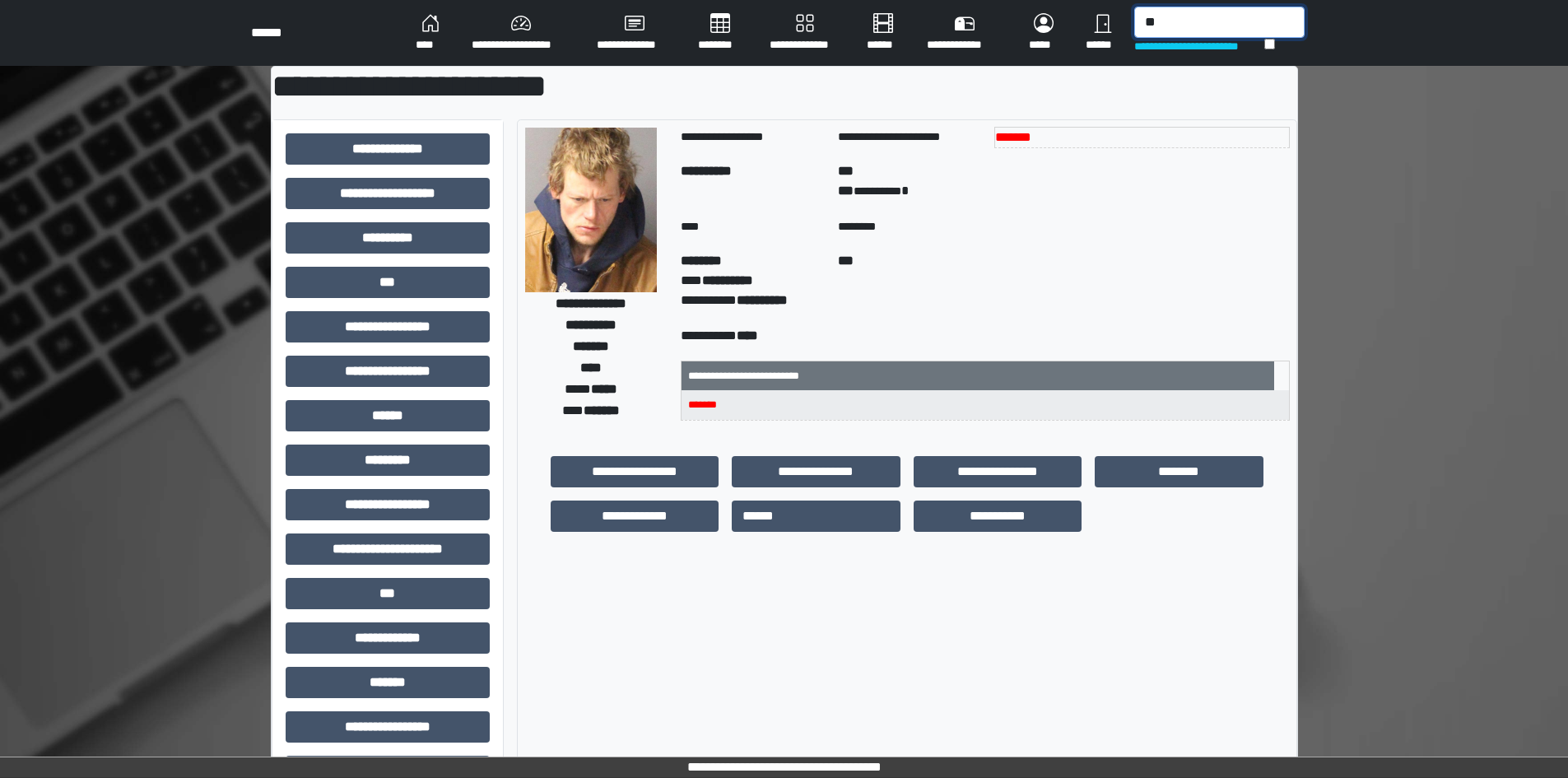 type on "*" 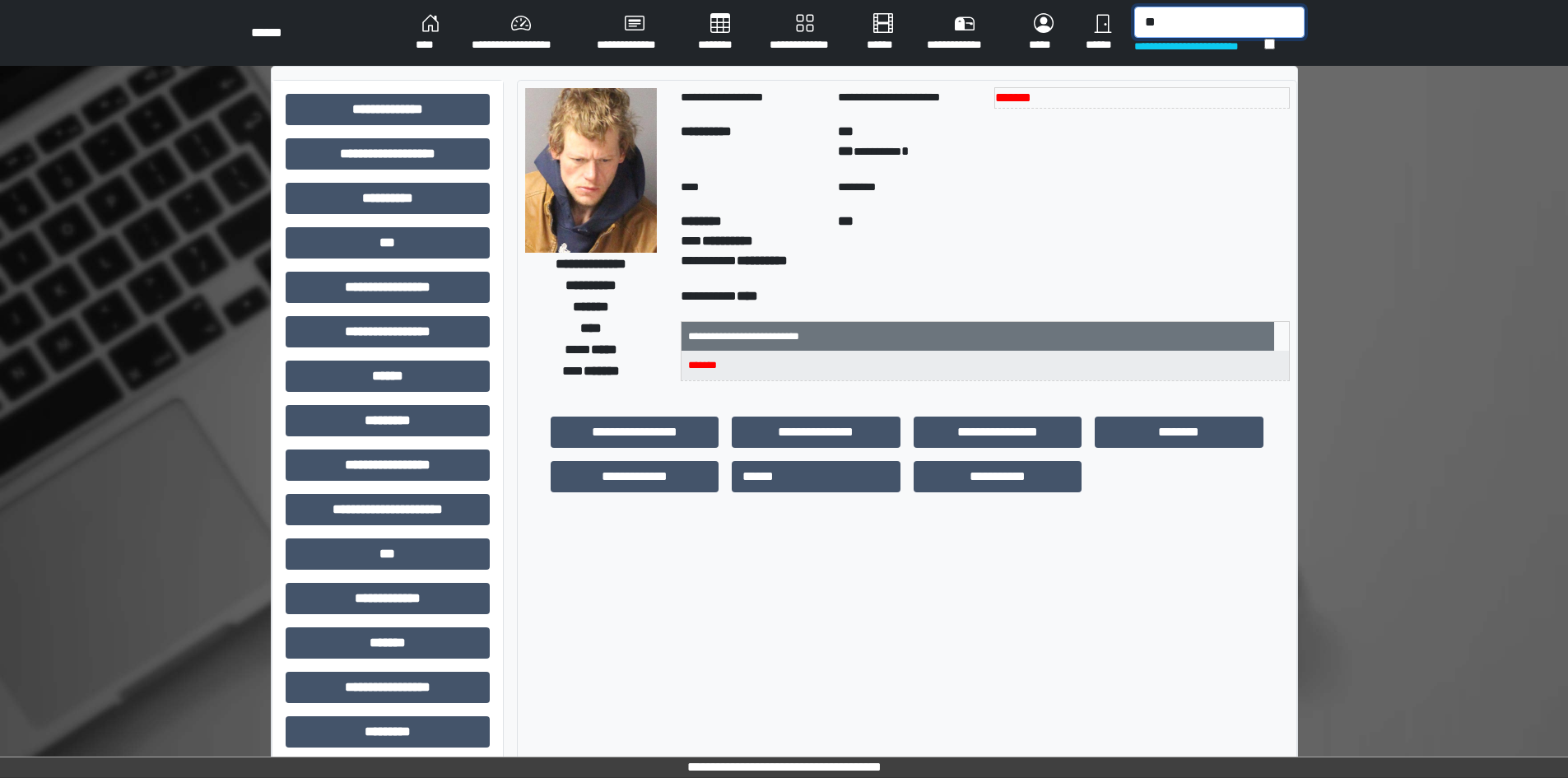 type on "*" 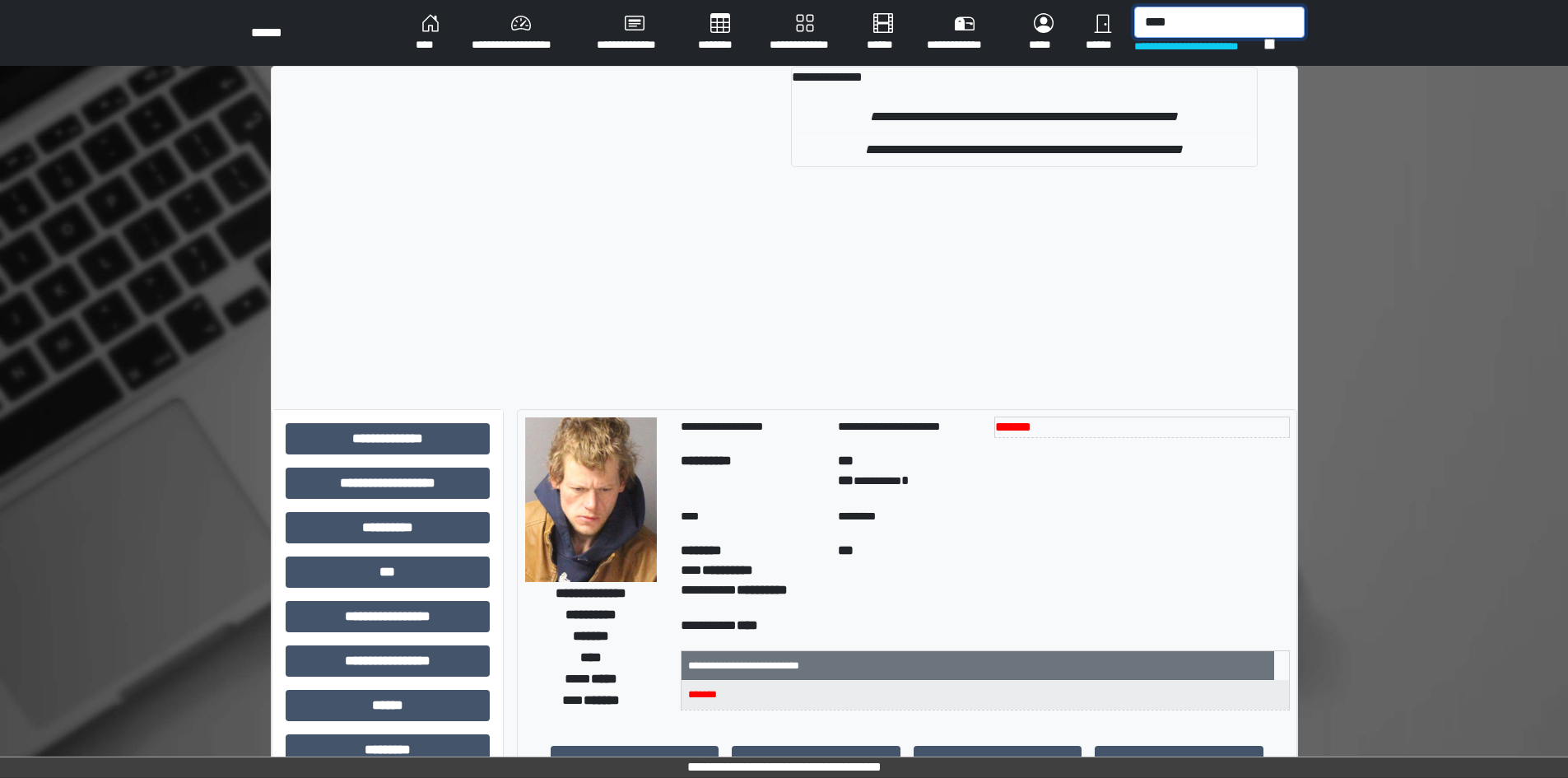 type on "****" 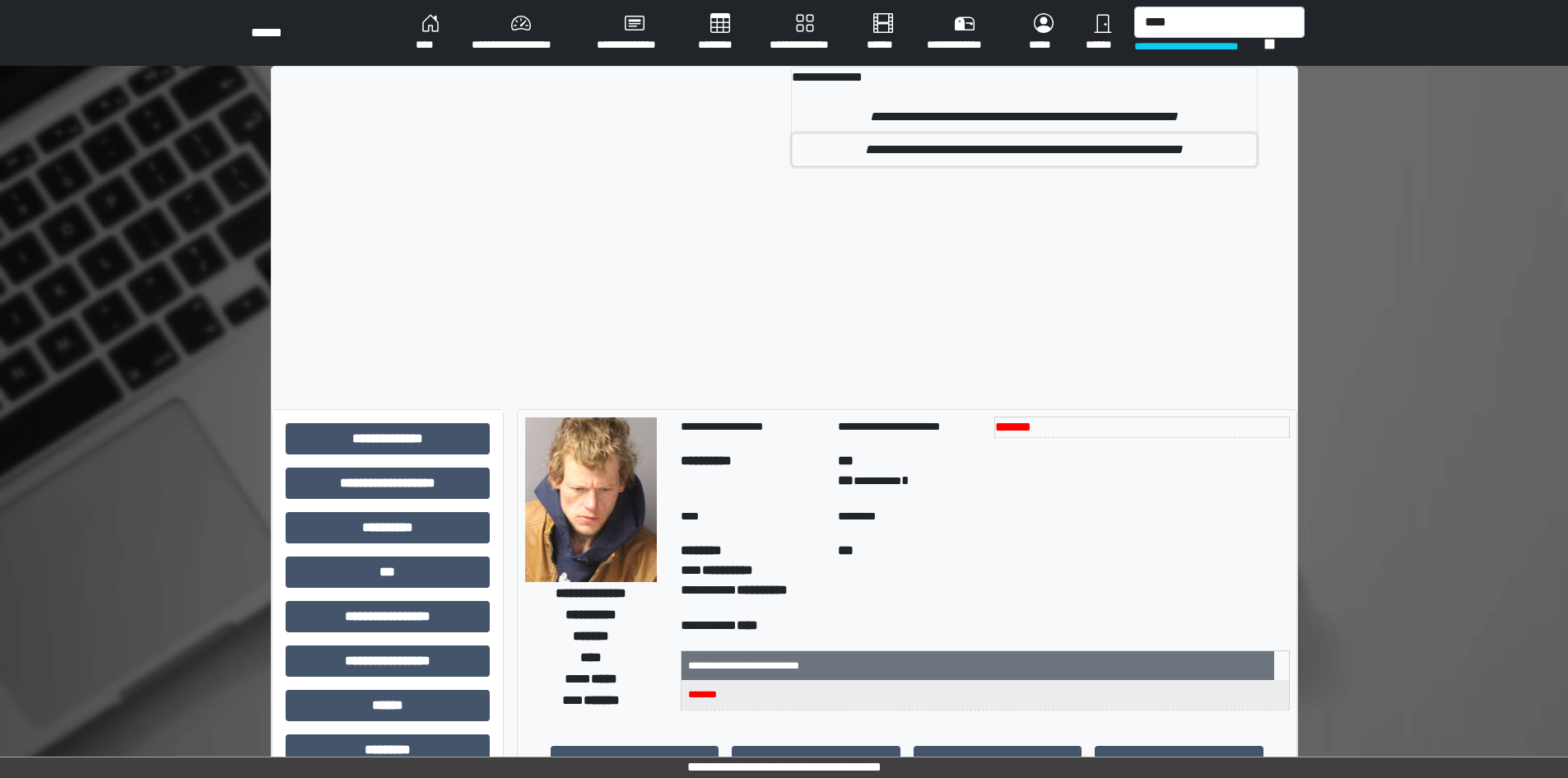 click on "**********" at bounding box center [1024, 150] 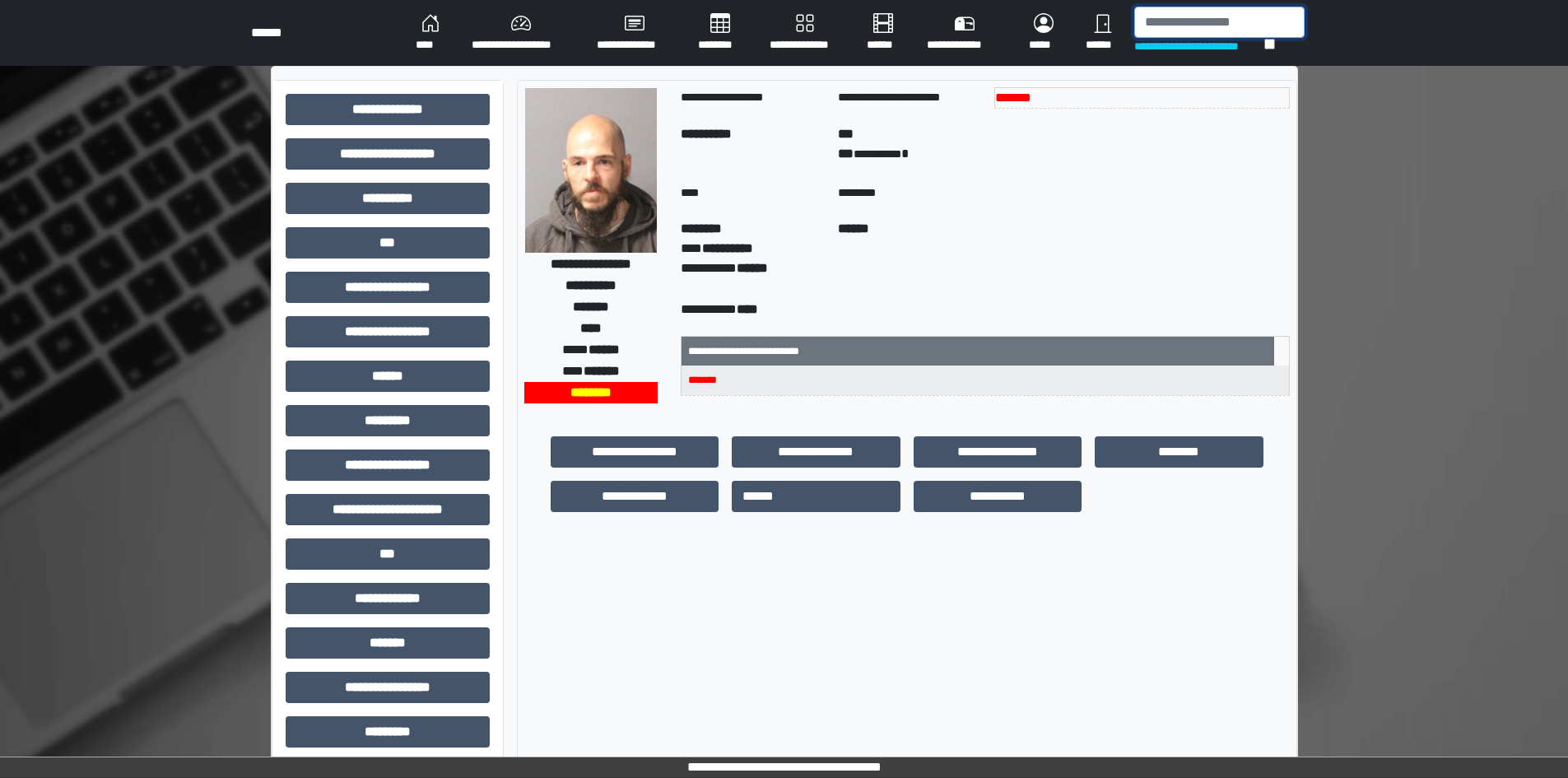 click at bounding box center (1219, 22) 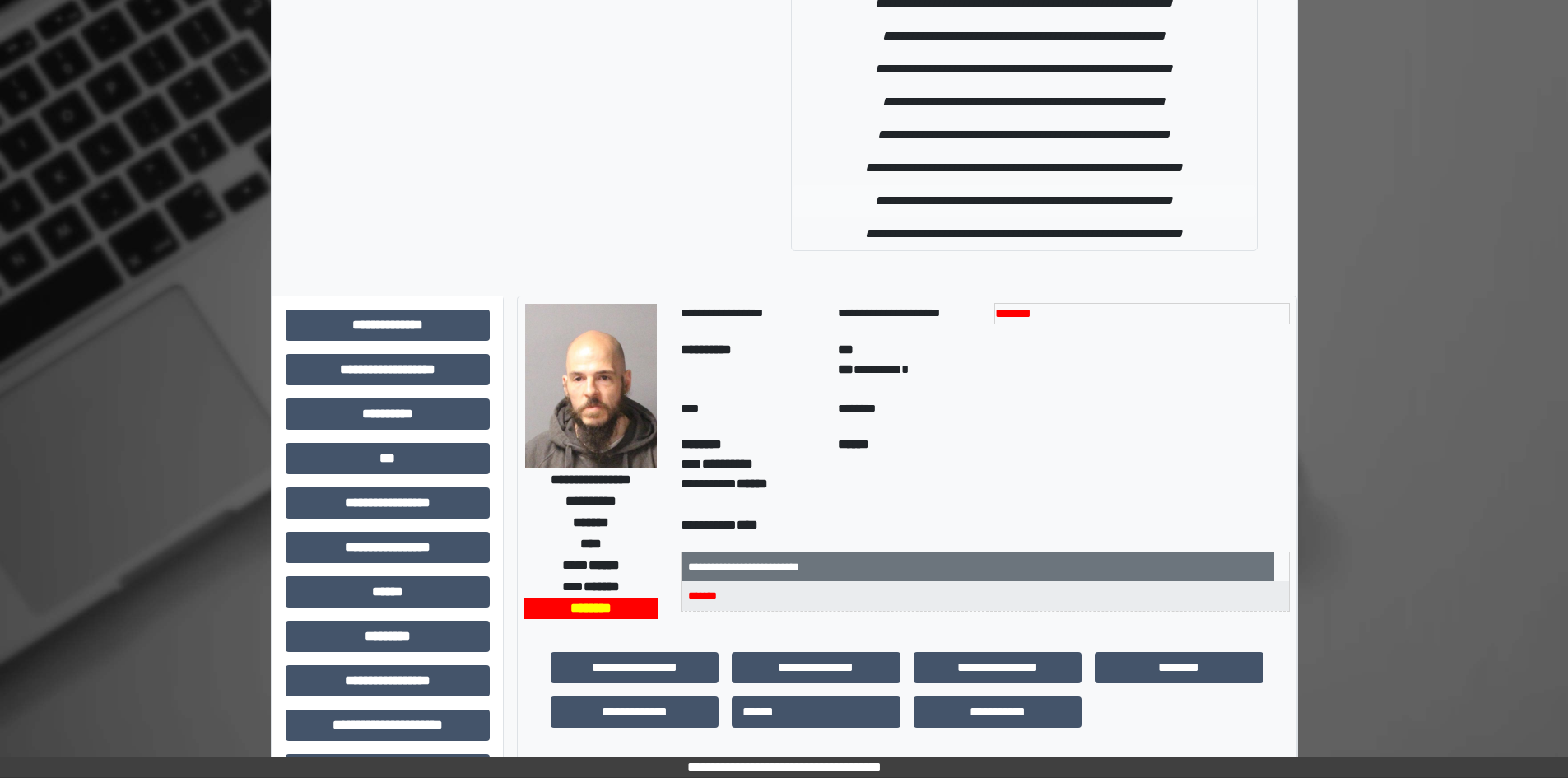 scroll, scrollTop: 0, scrollLeft: 0, axis: both 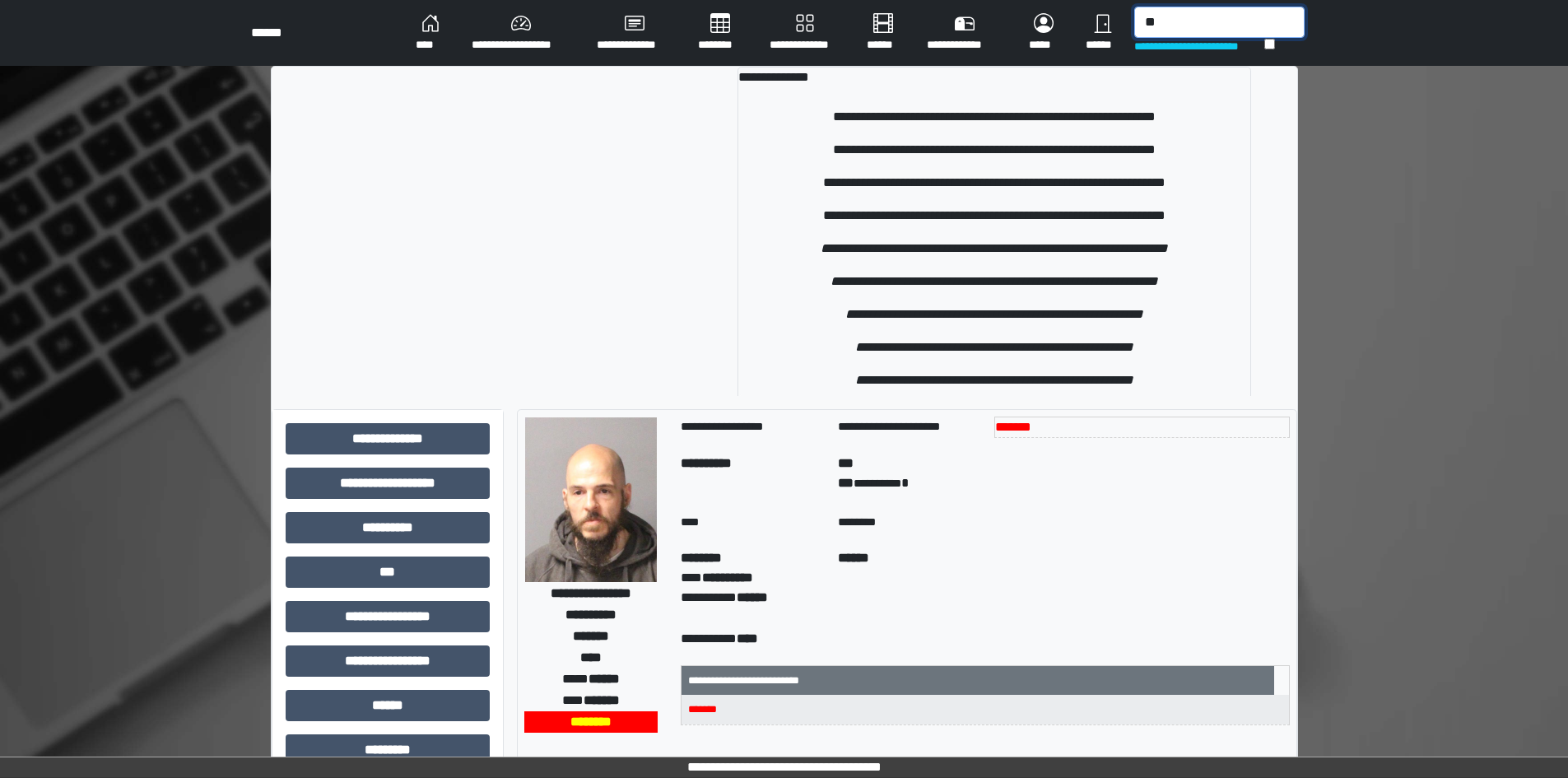 type on "*" 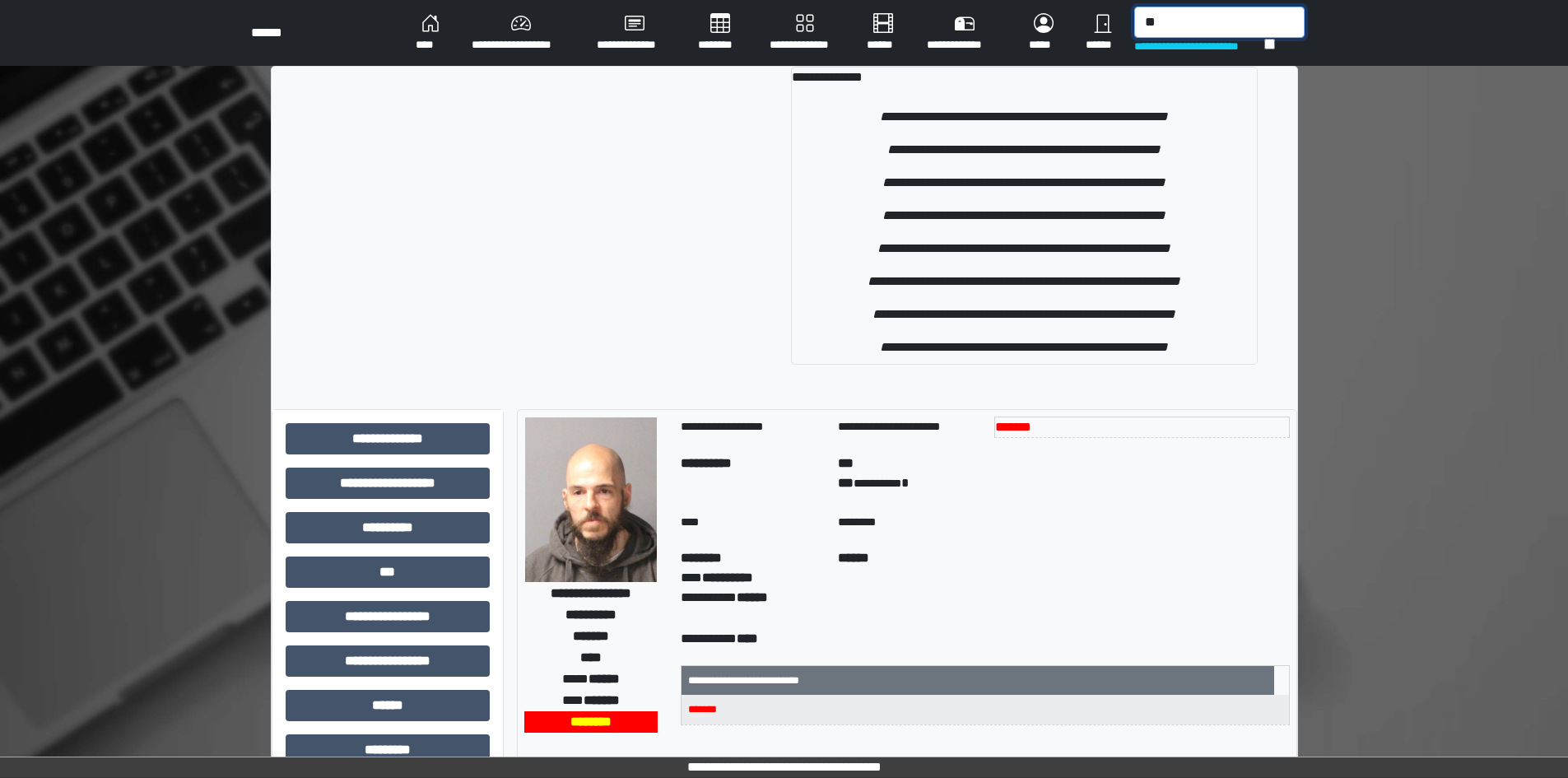 type on "*" 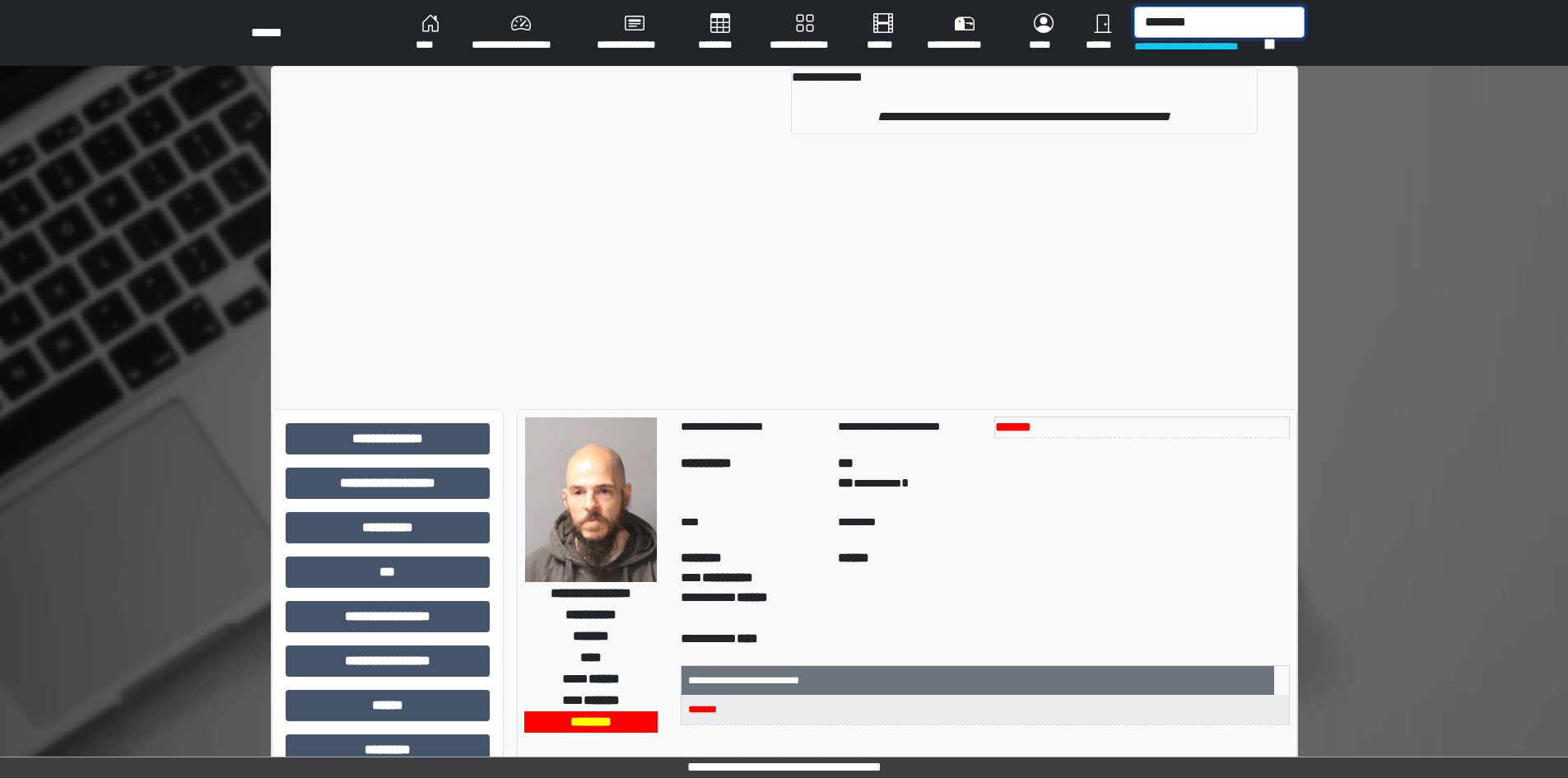 type on "********" 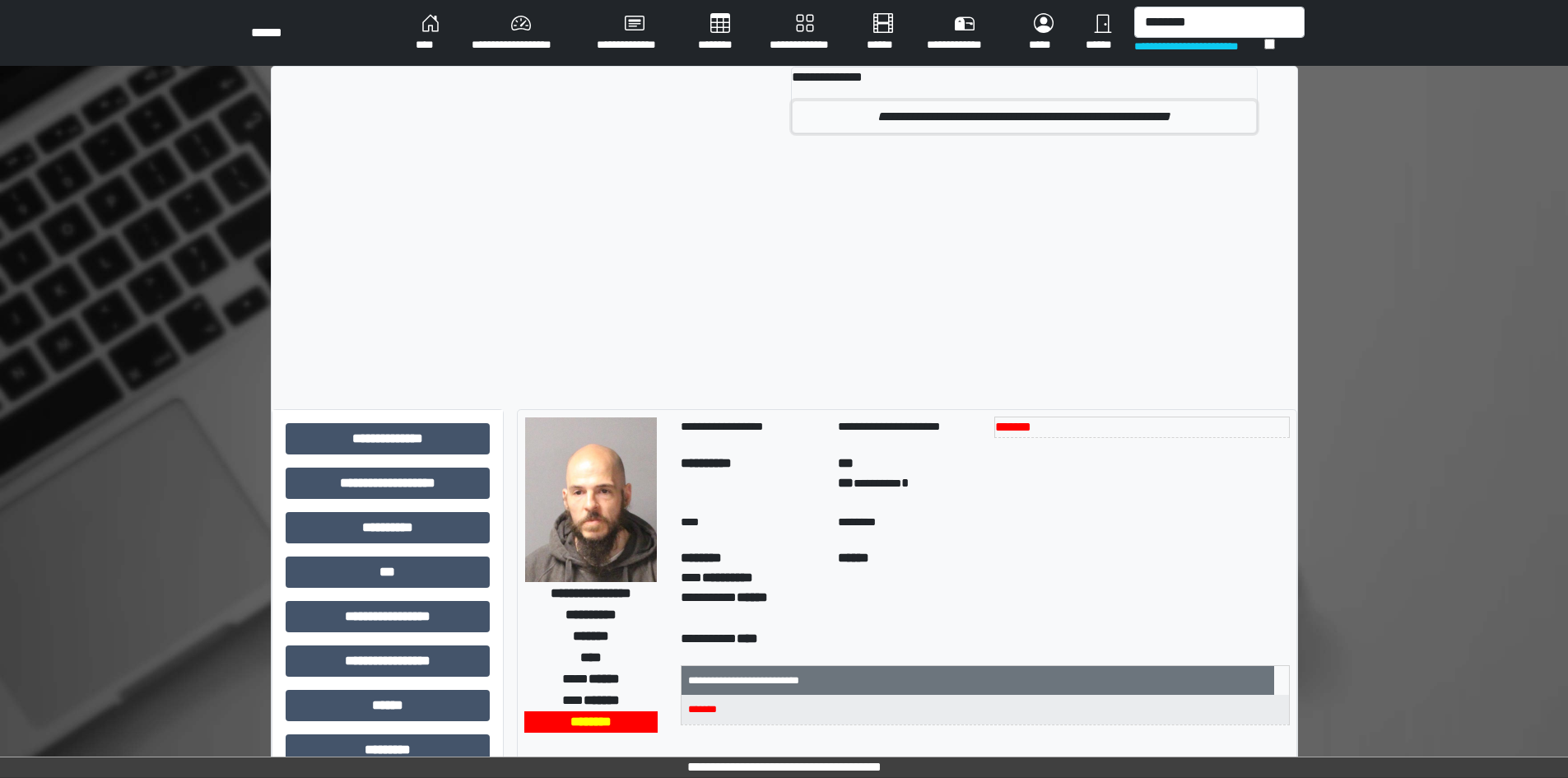 click on "**********" at bounding box center (1024, 117) 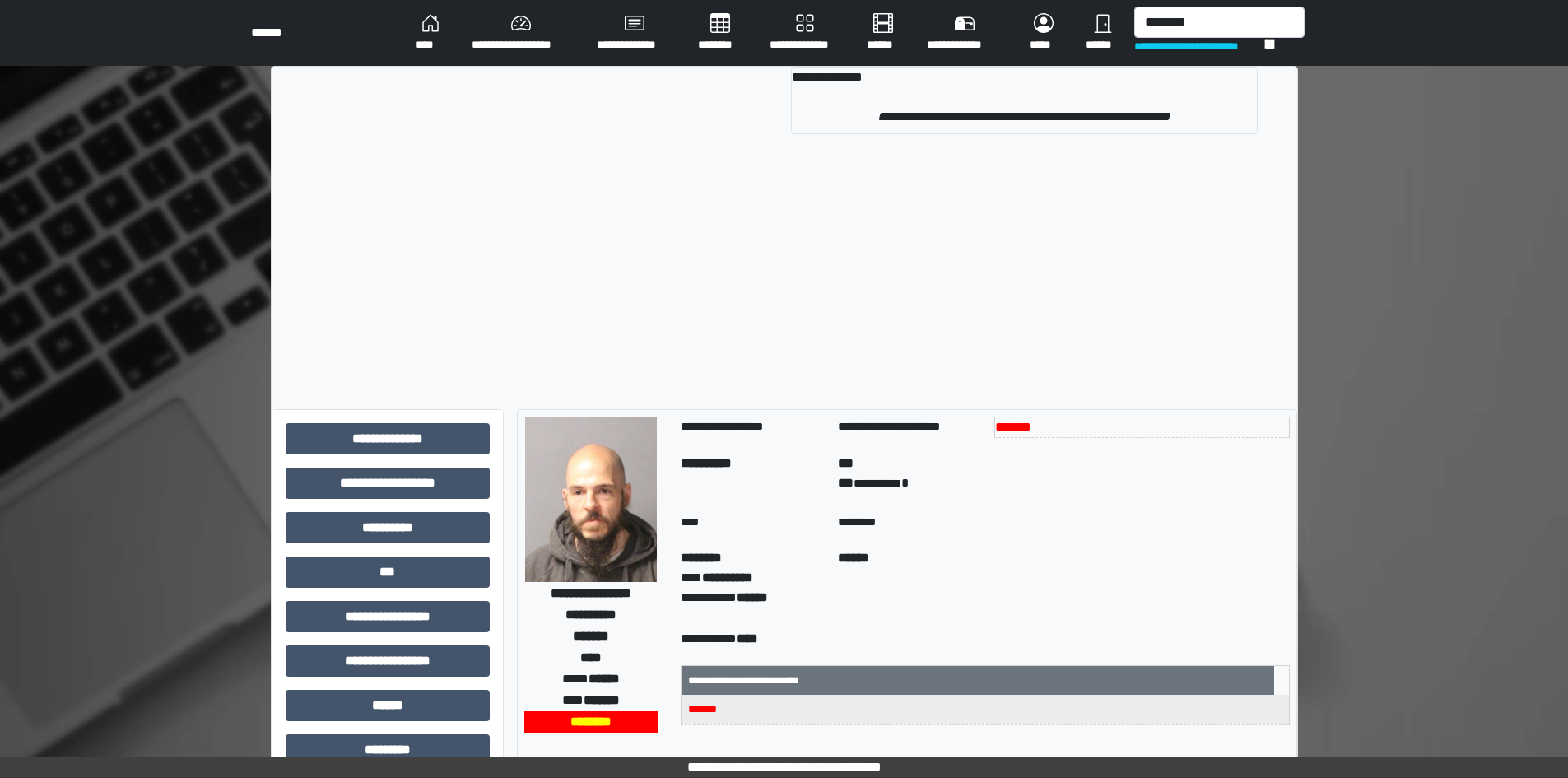 type 